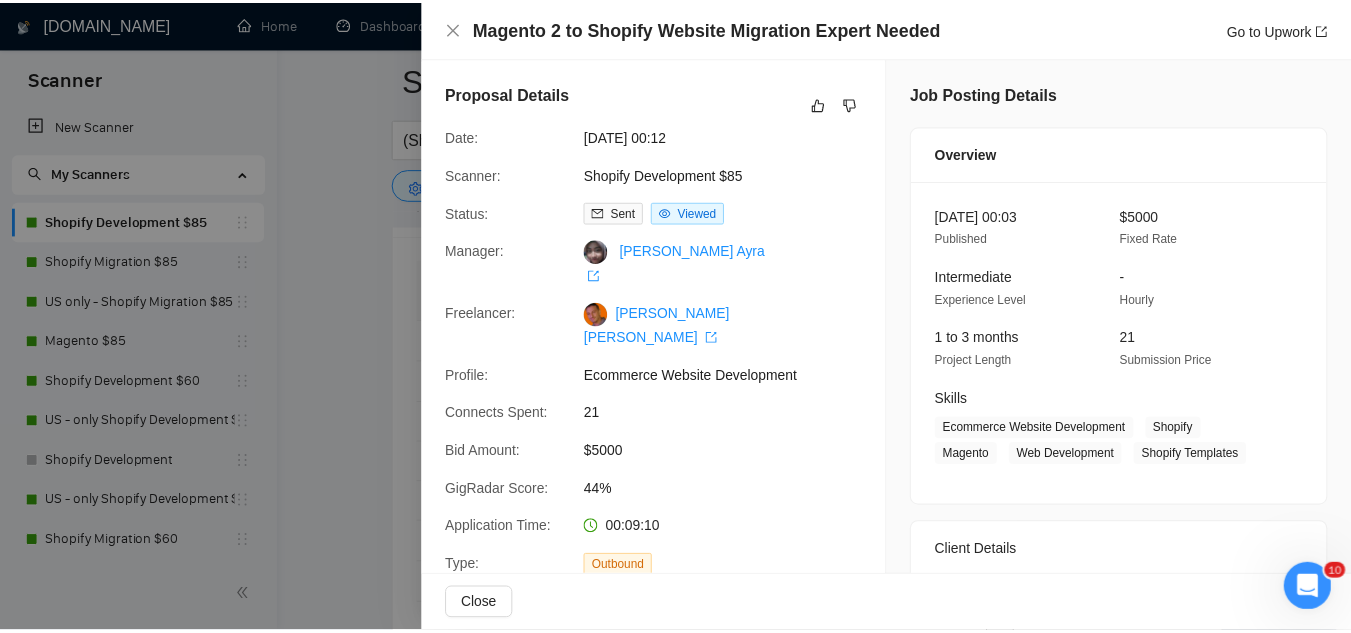 scroll, scrollTop: 0, scrollLeft: 0, axis: both 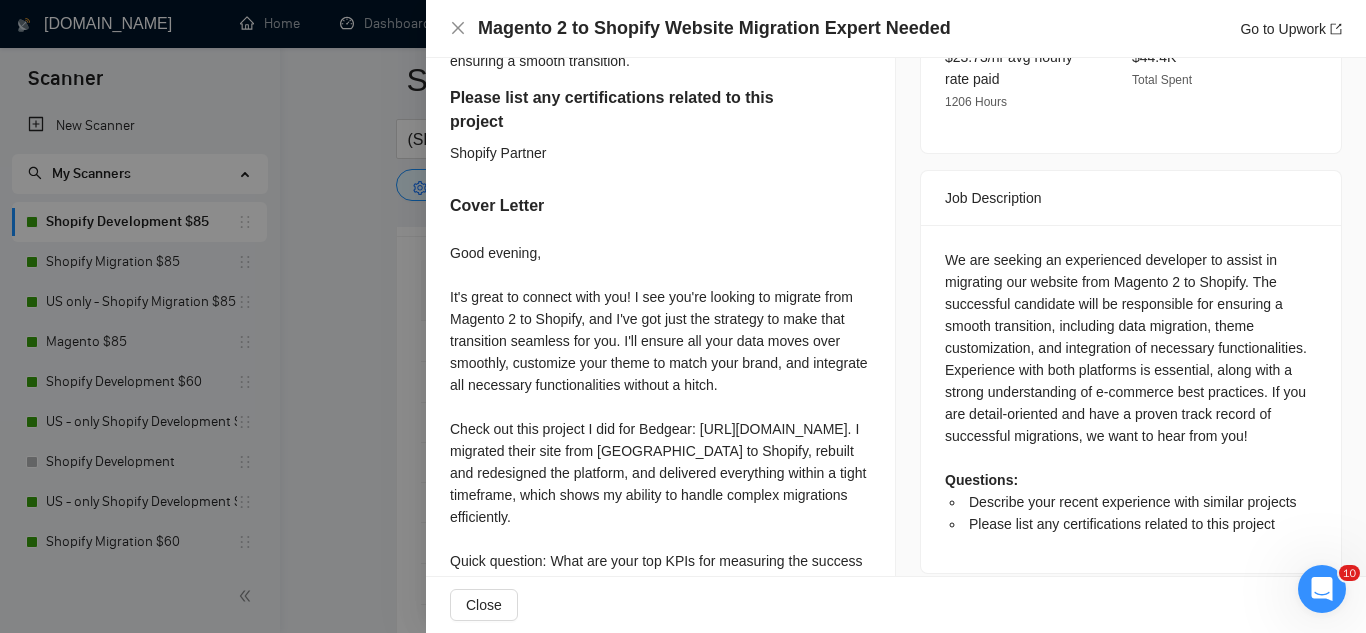 click at bounding box center [683, 316] 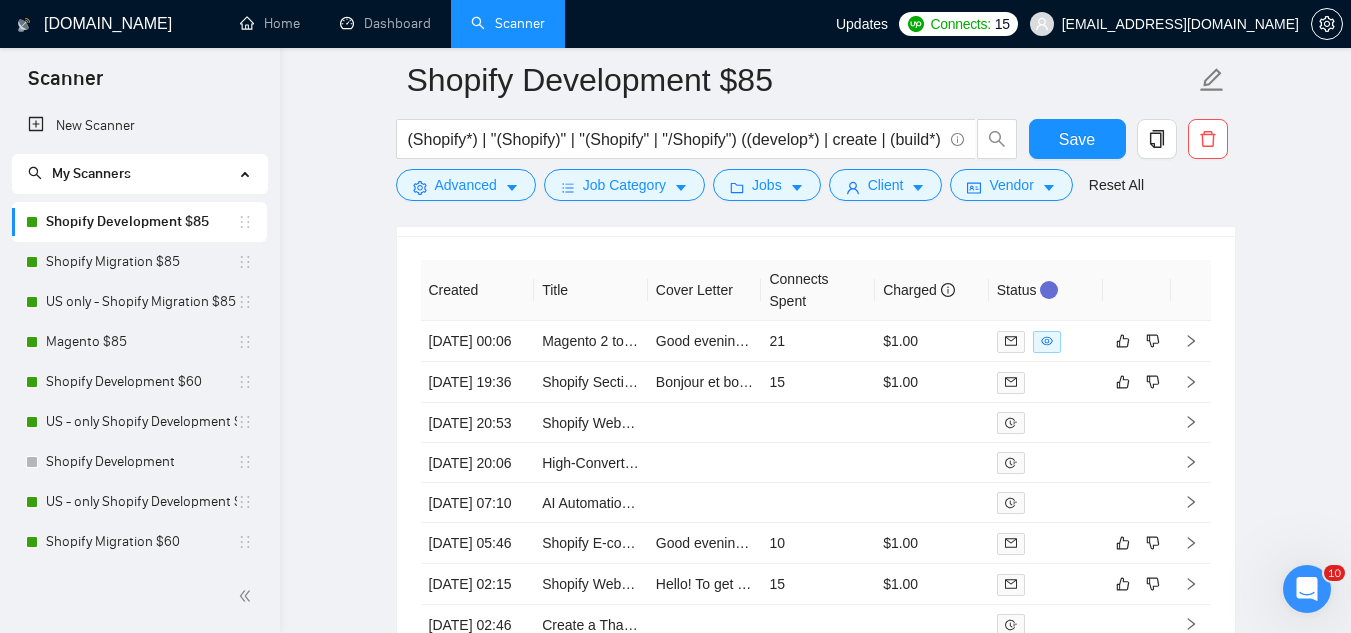 click on "[EMAIL_ADDRESS][DOMAIN_NAME]" at bounding box center [1180, 24] 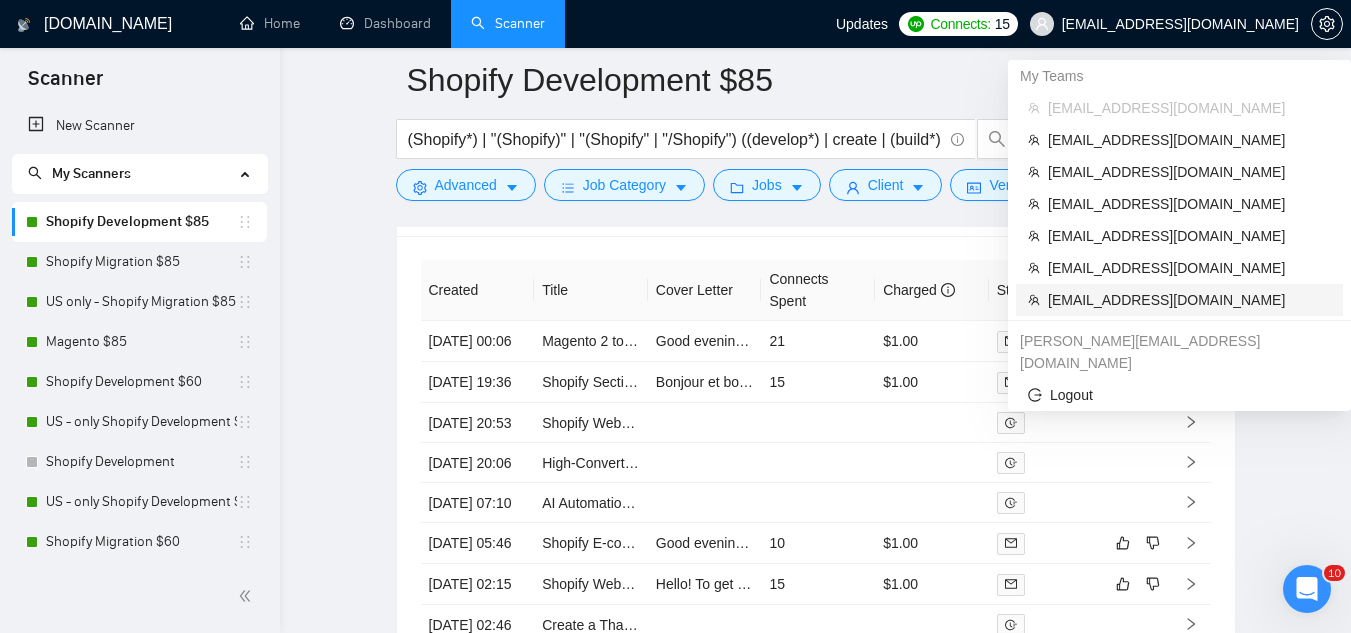 click on "[EMAIL_ADDRESS][DOMAIN_NAME]" at bounding box center (1189, 300) 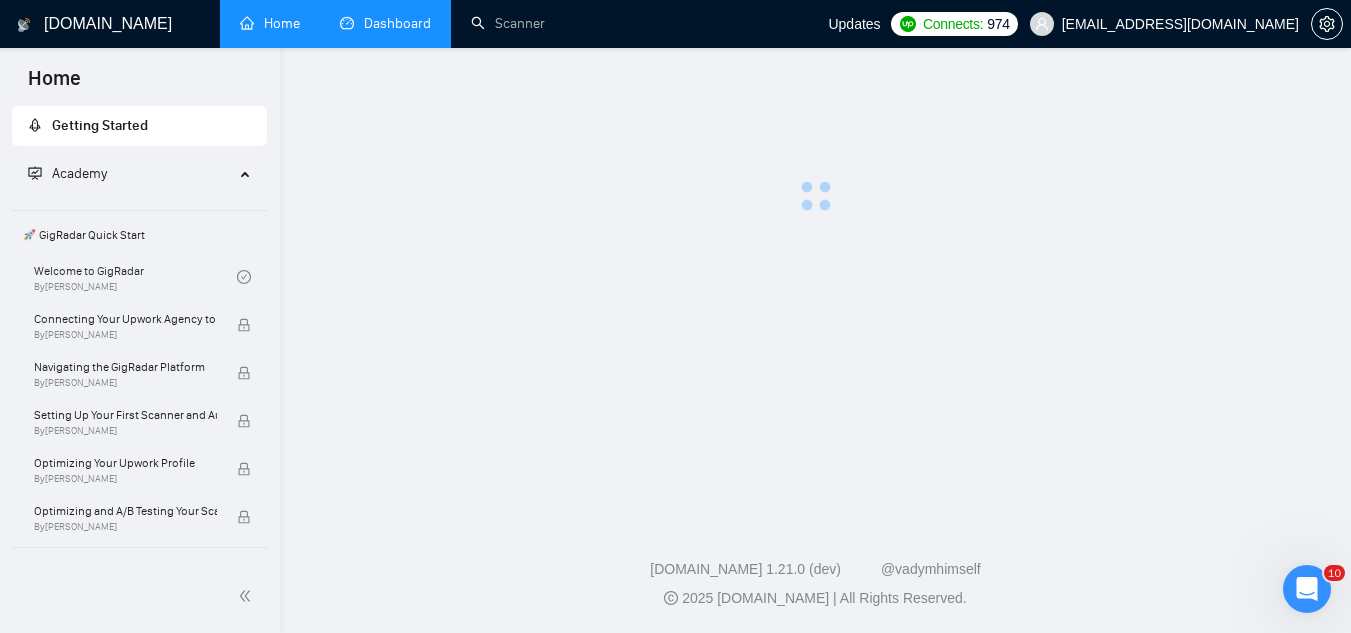 scroll, scrollTop: 0, scrollLeft: 0, axis: both 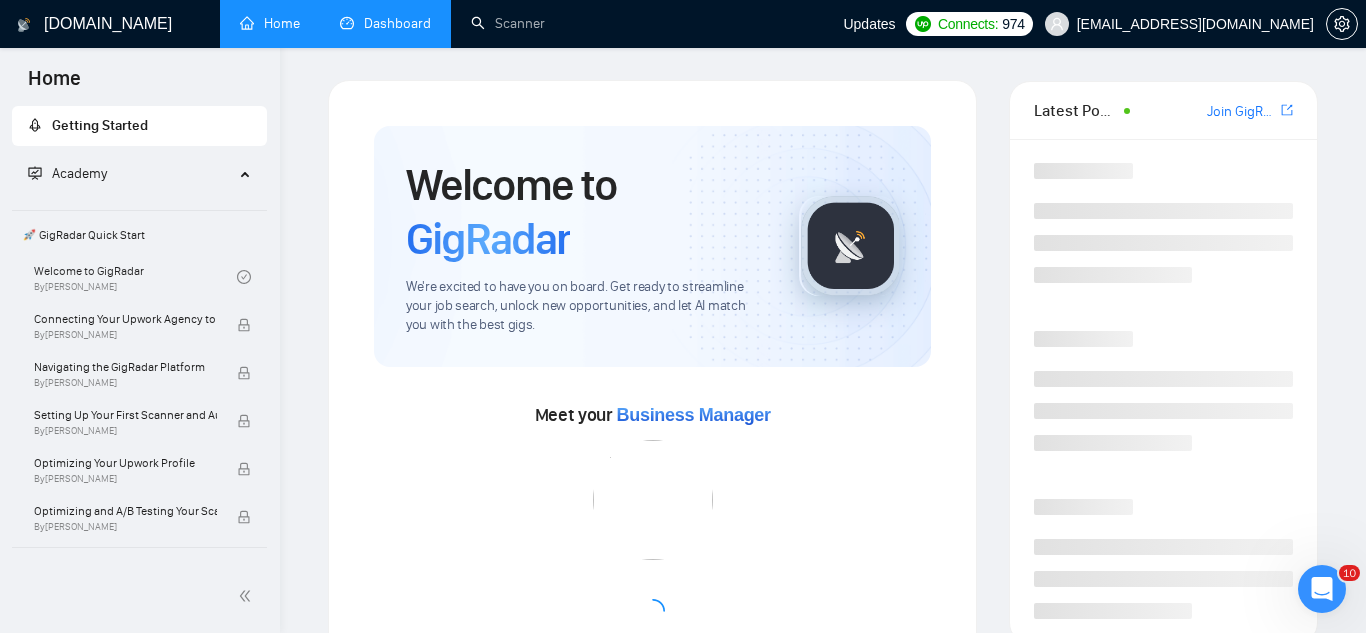 click on "Dashboard" at bounding box center [385, 23] 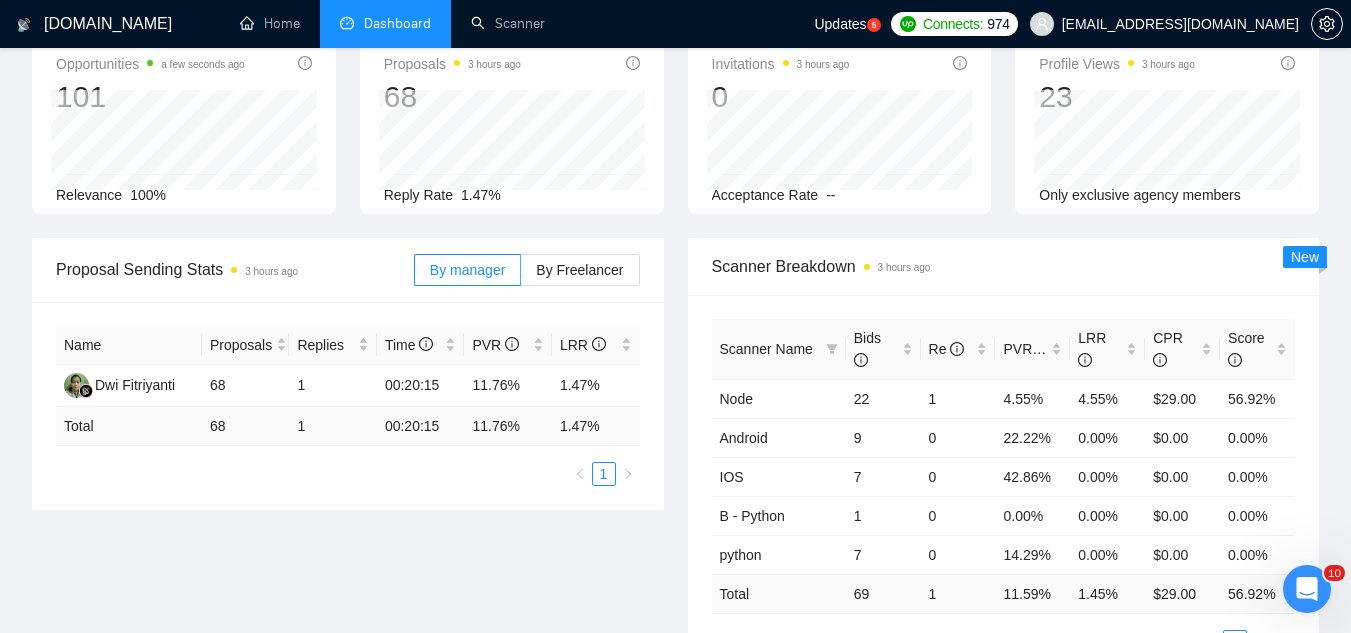 scroll, scrollTop: 0, scrollLeft: 0, axis: both 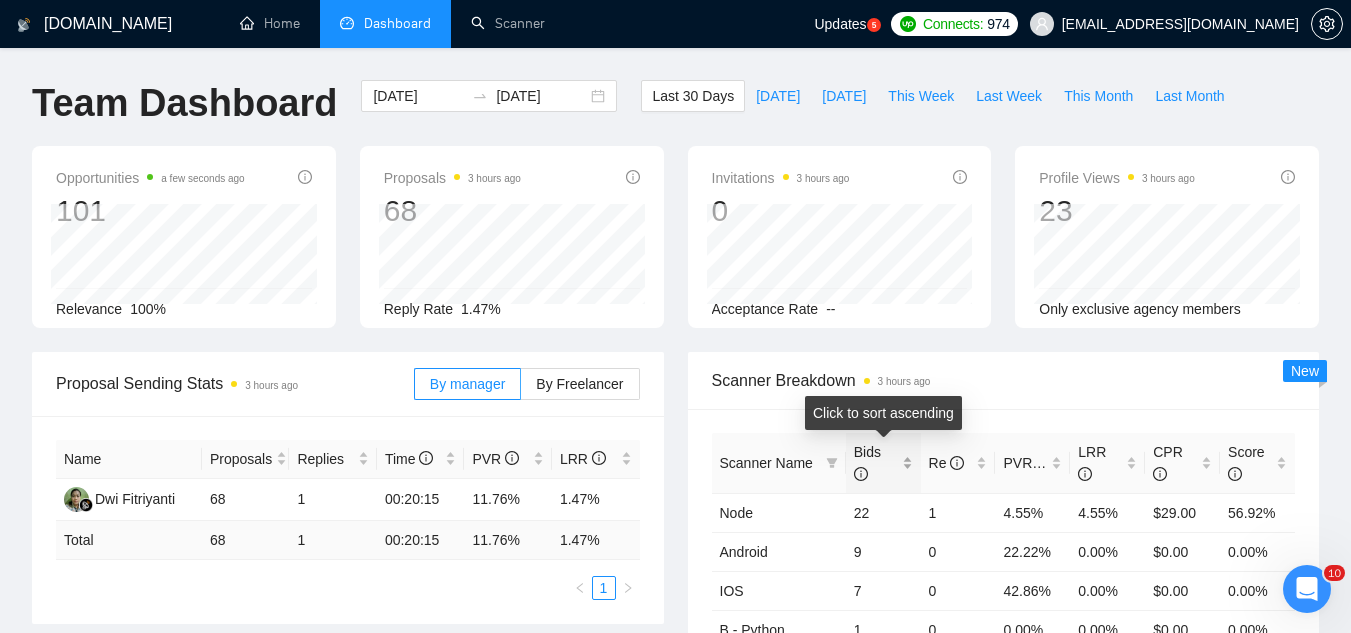 click on "Bids" at bounding box center [883, 463] 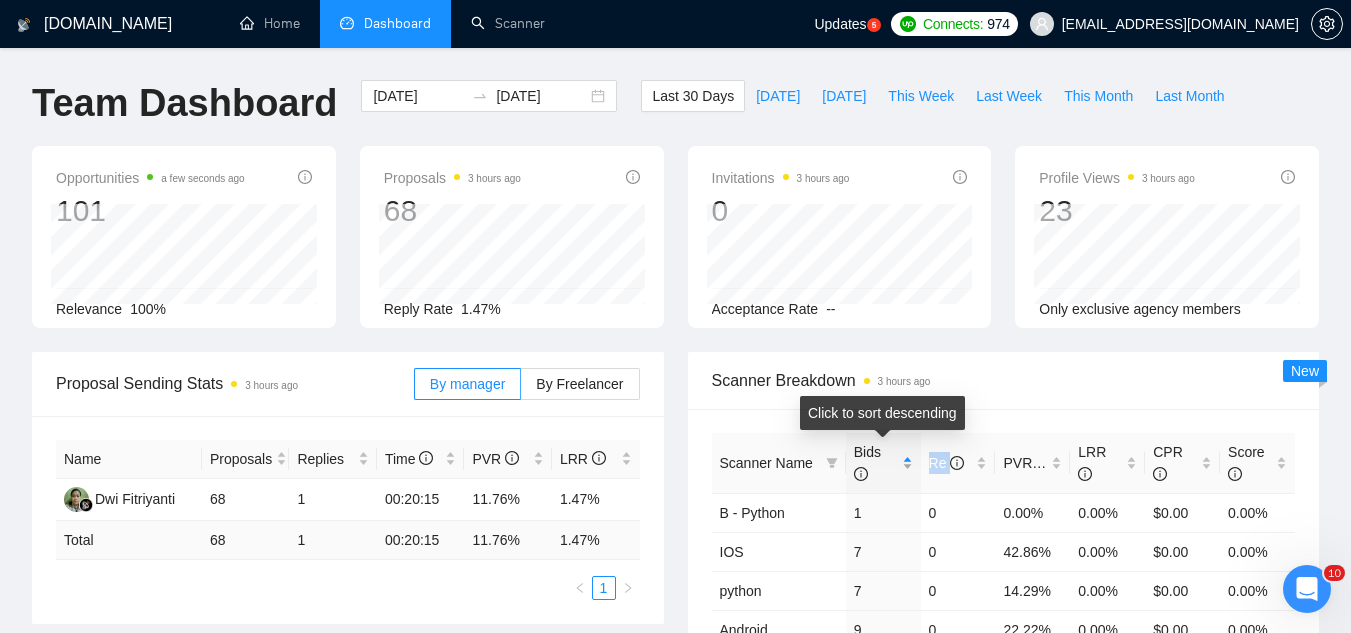 click on "Bids" at bounding box center [883, 463] 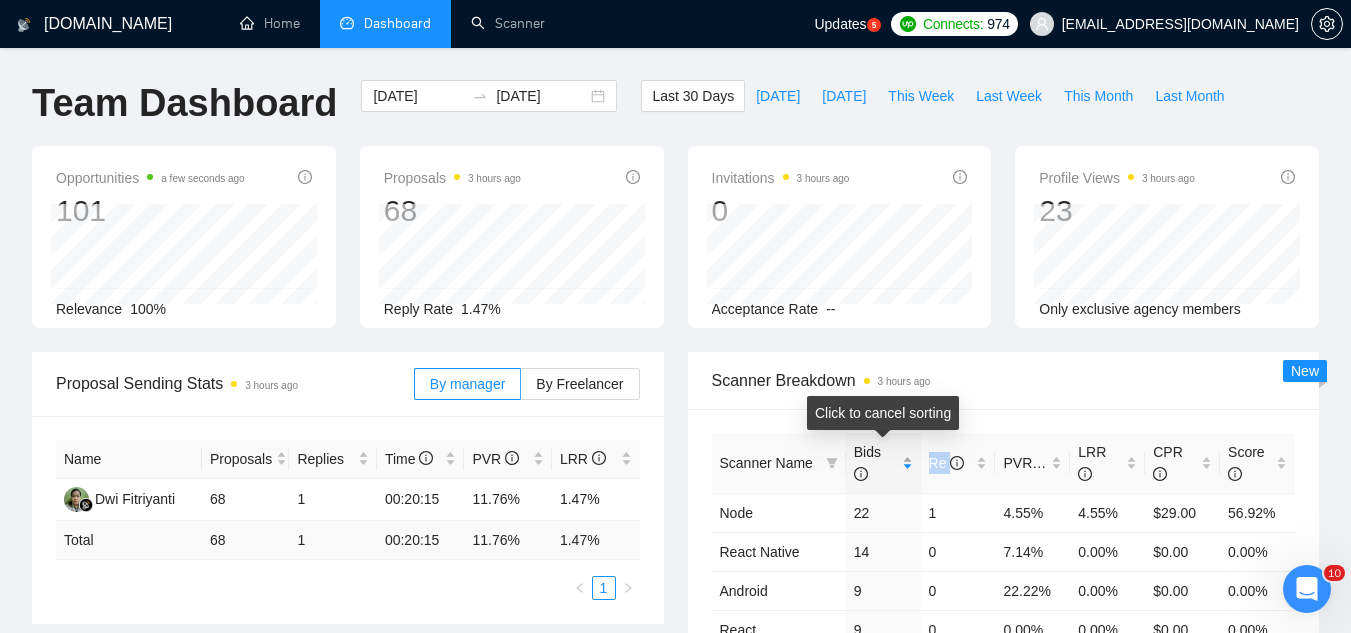 scroll, scrollTop: 200, scrollLeft: 0, axis: vertical 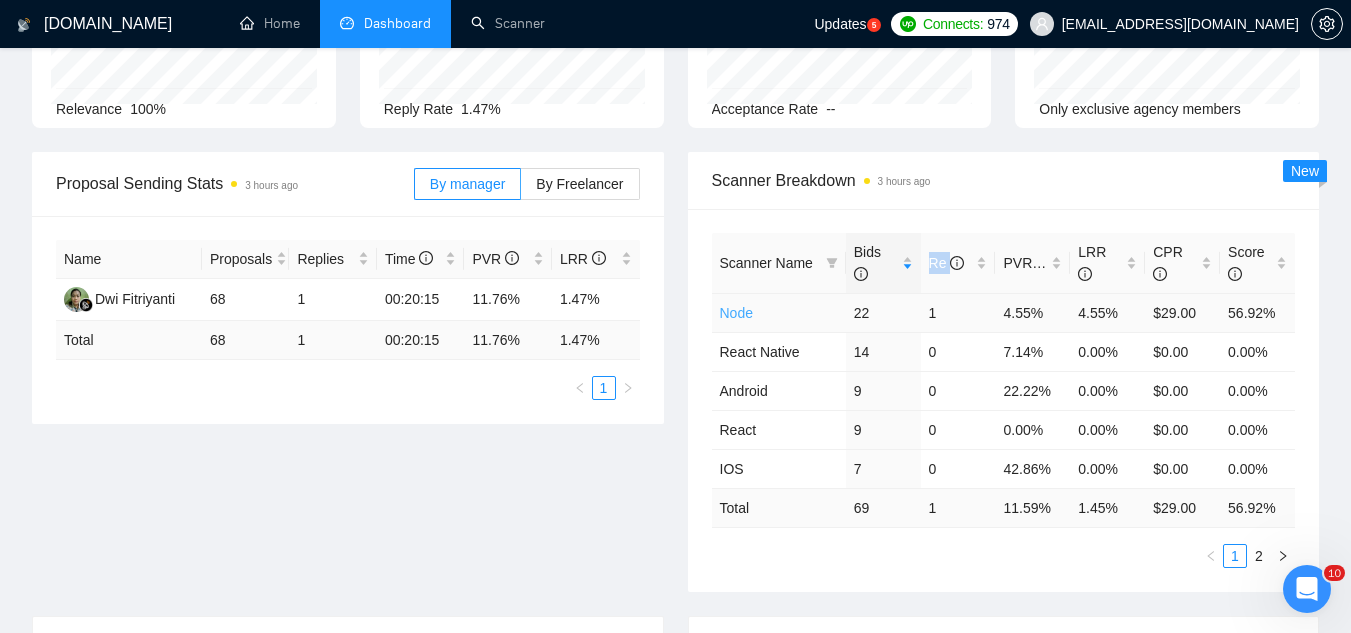 click on "Node" at bounding box center [736, 313] 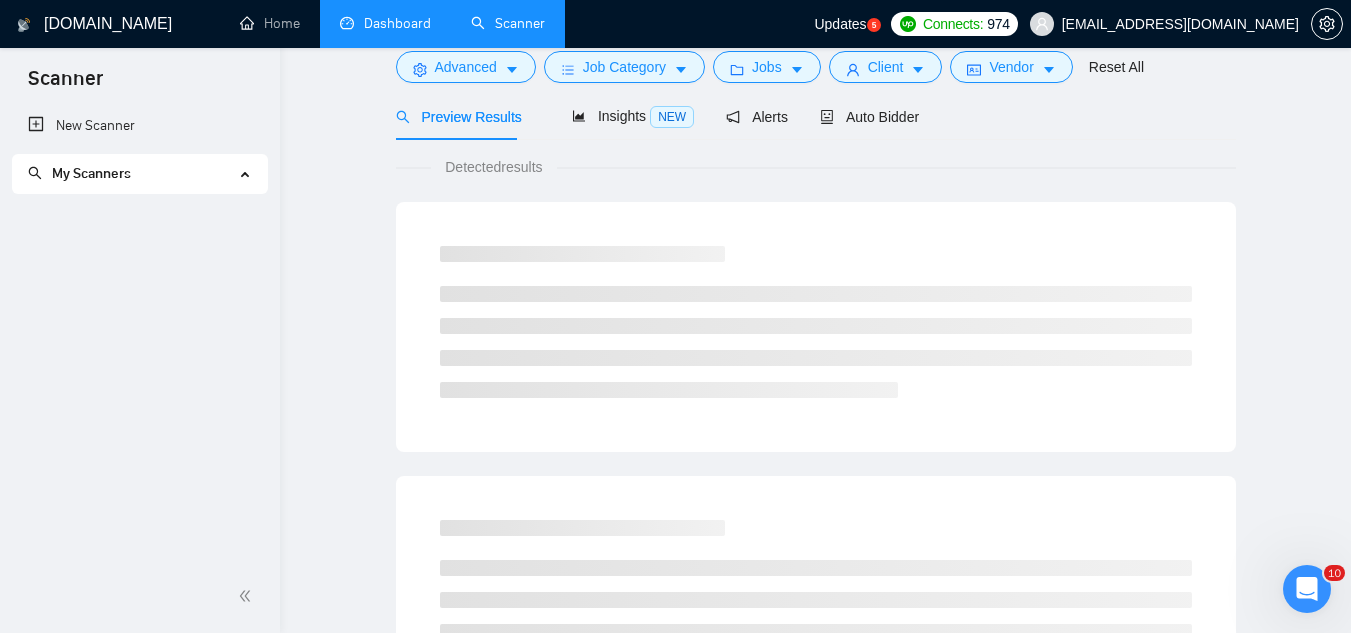 scroll, scrollTop: 80, scrollLeft: 0, axis: vertical 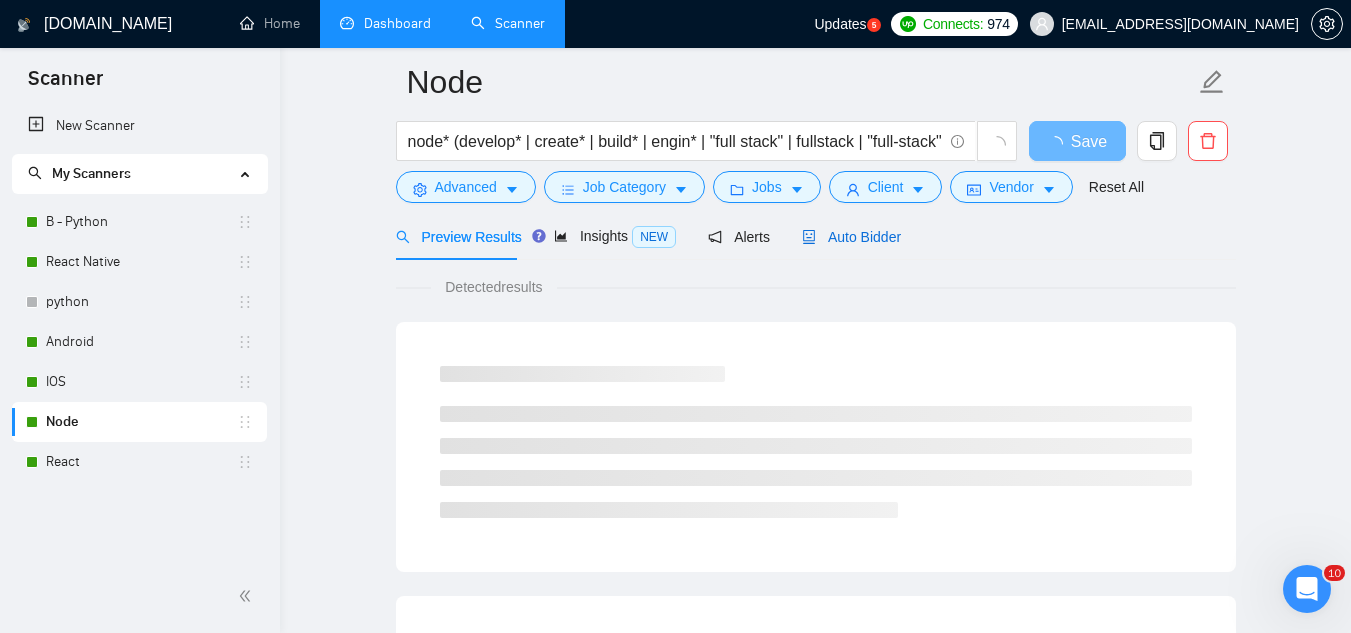 click on "Auto Bidder" at bounding box center (851, 237) 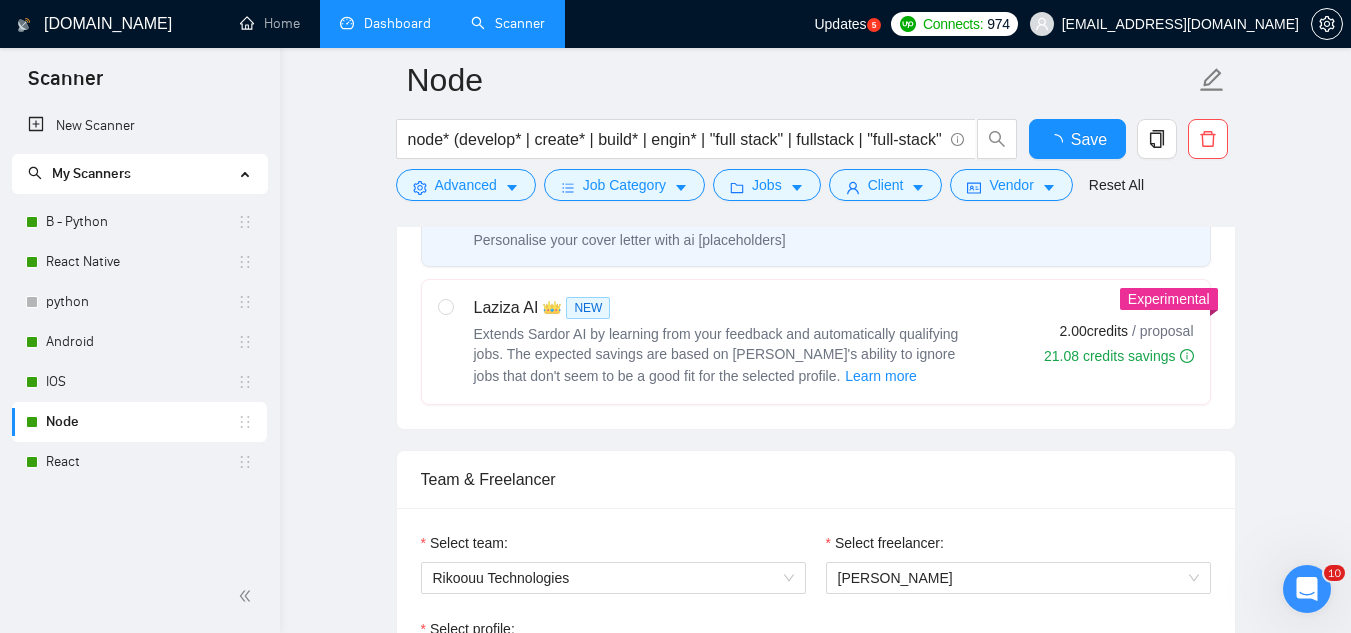 type 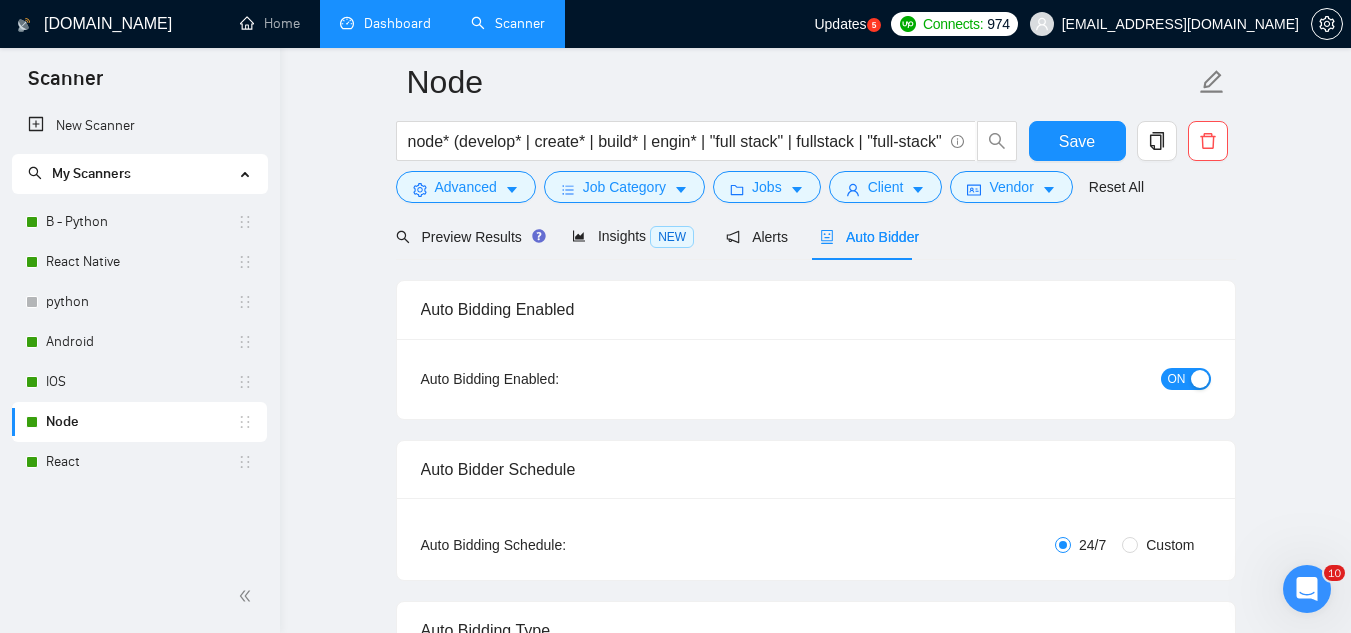 scroll, scrollTop: 0, scrollLeft: 0, axis: both 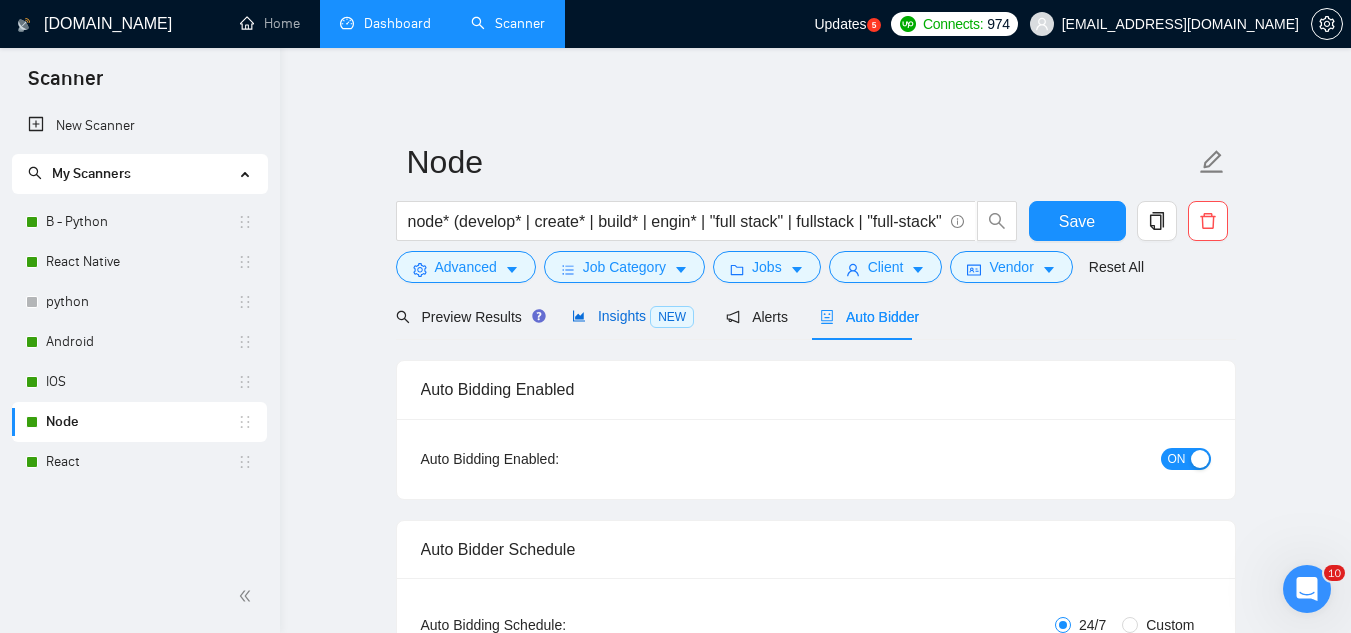 click on "Insights NEW" at bounding box center [633, 316] 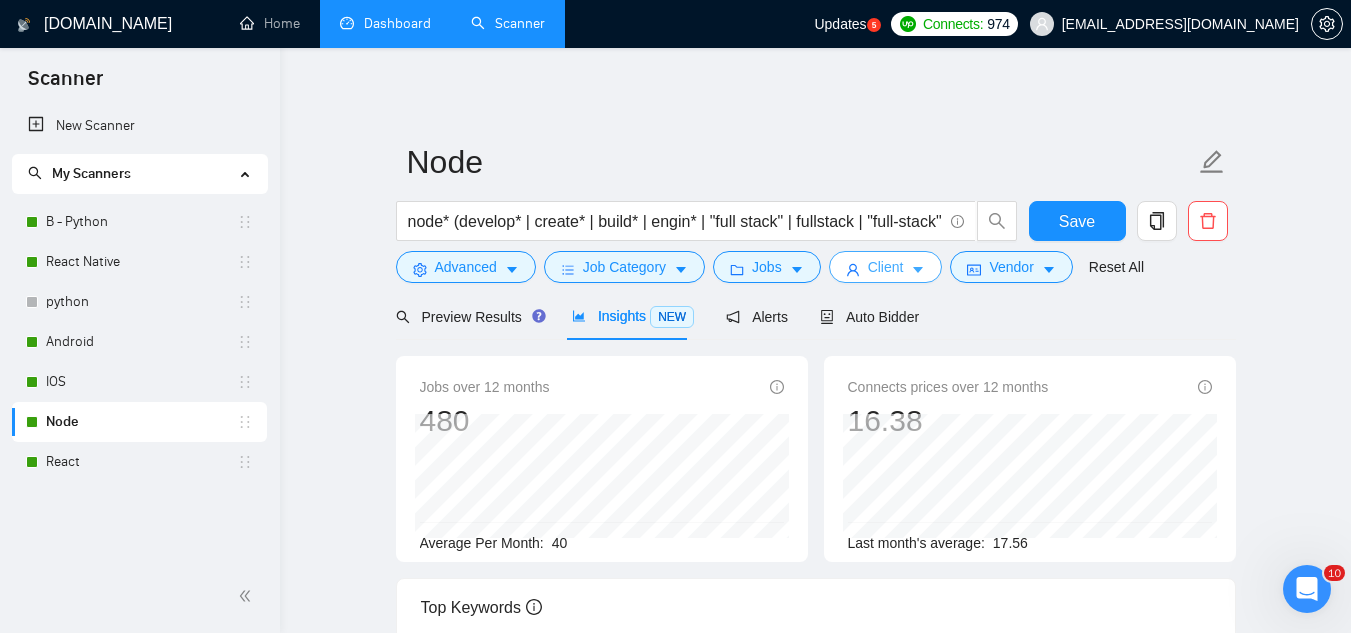 click on "Client" at bounding box center (886, 267) 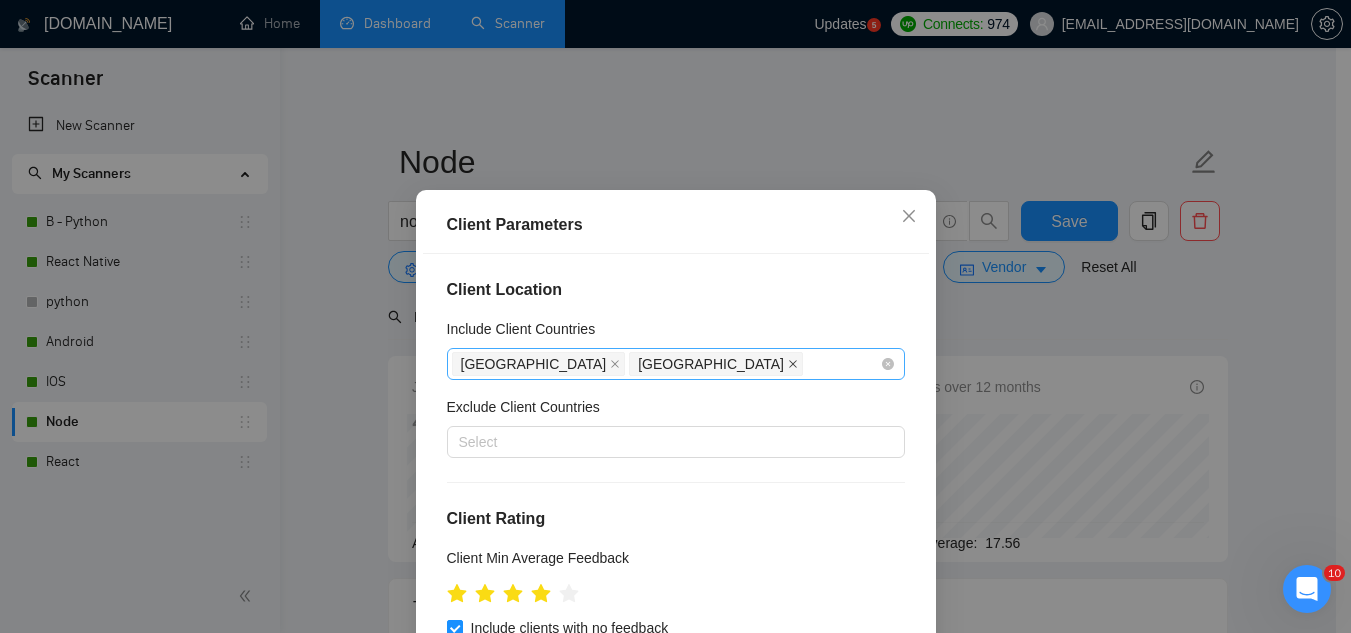click 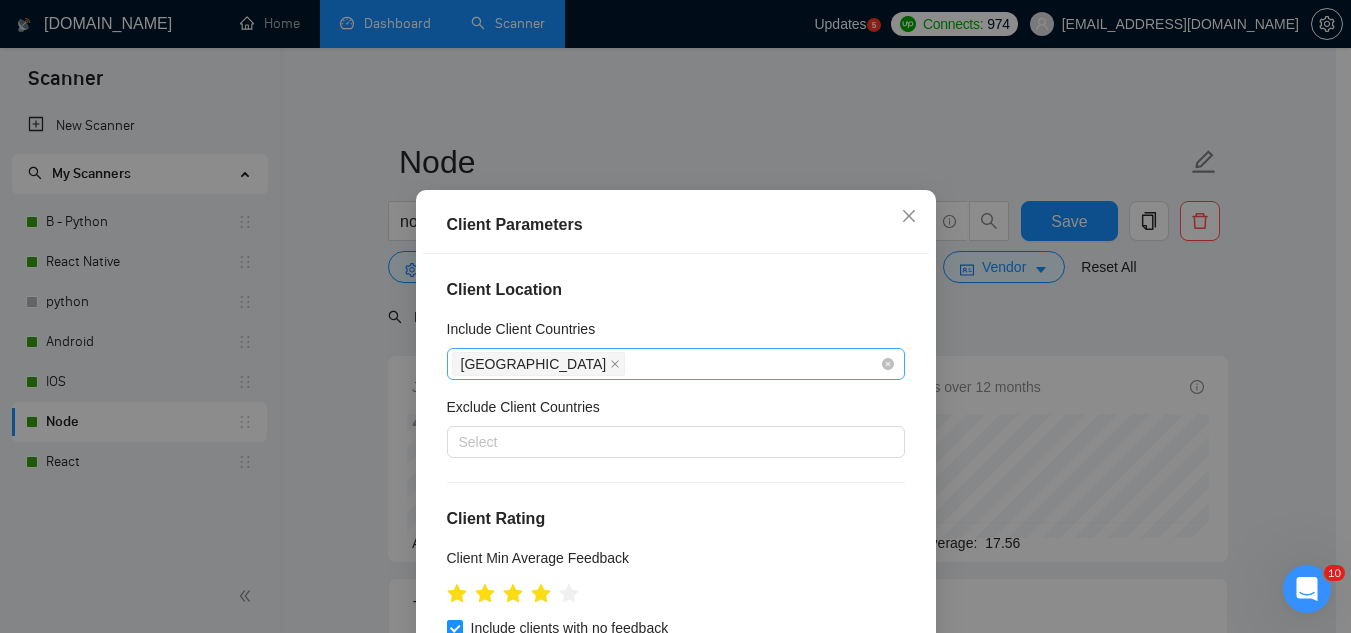click on "[GEOGRAPHIC_DATA]" at bounding box center [666, 364] 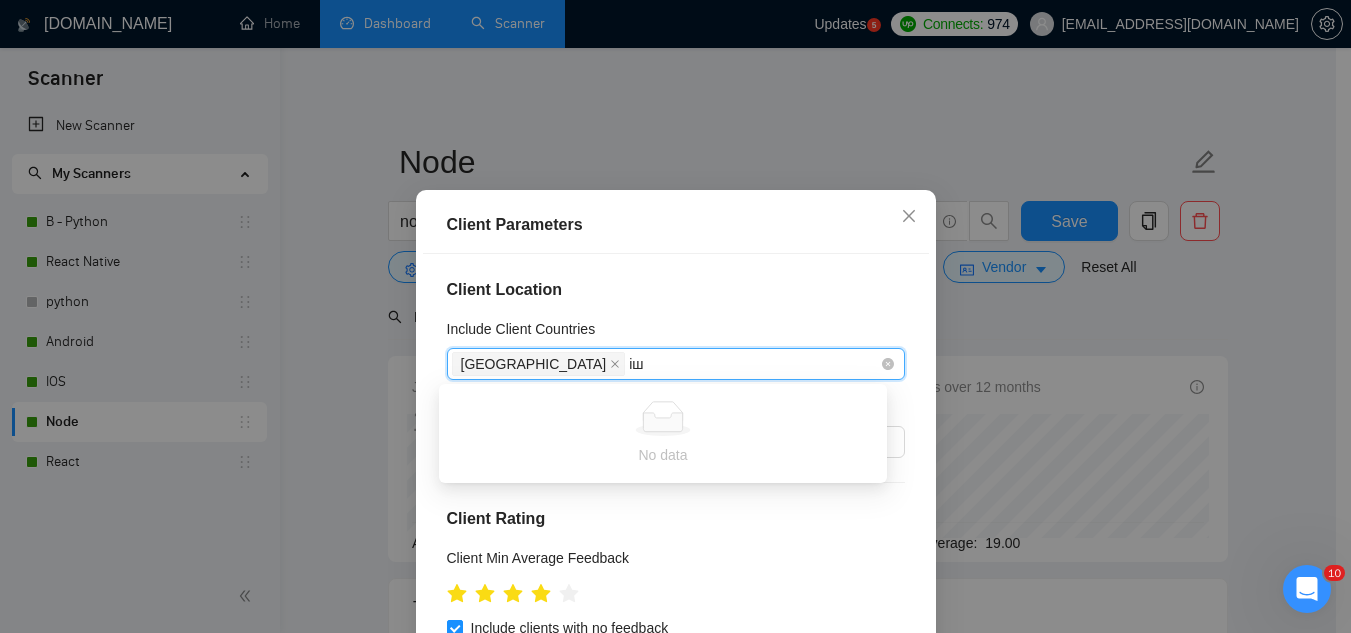 type on "і" 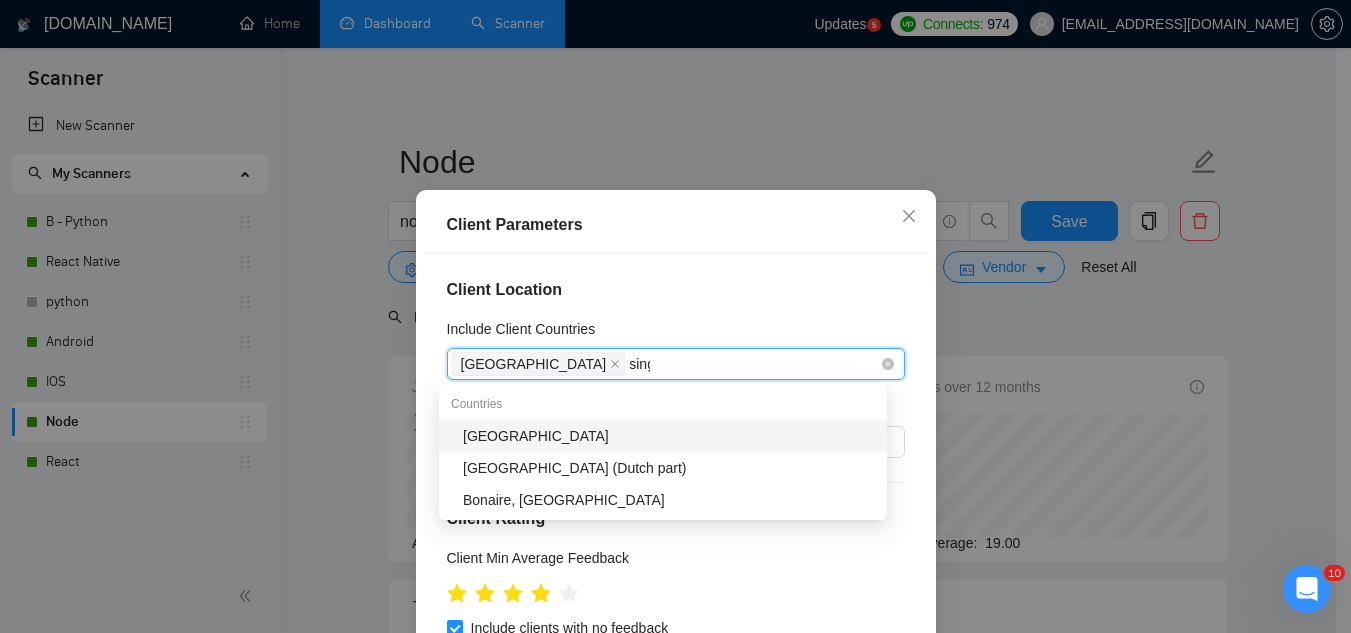 type on "singa" 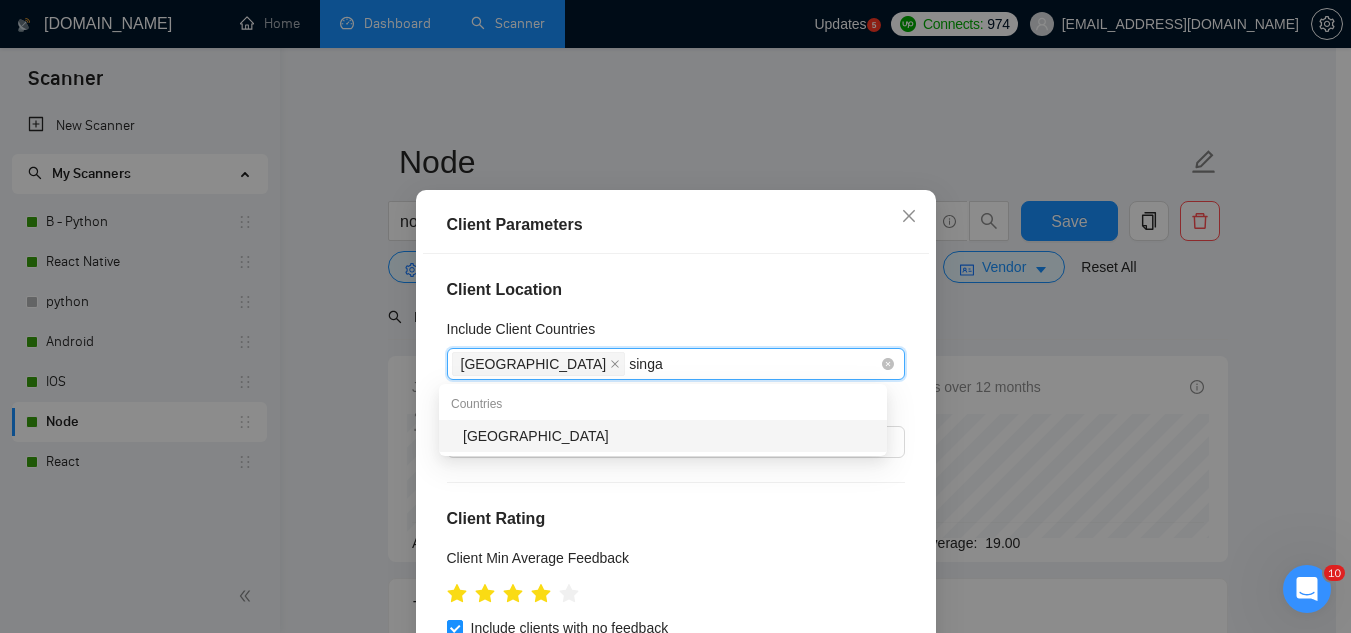 click on "[GEOGRAPHIC_DATA]" at bounding box center (669, 436) 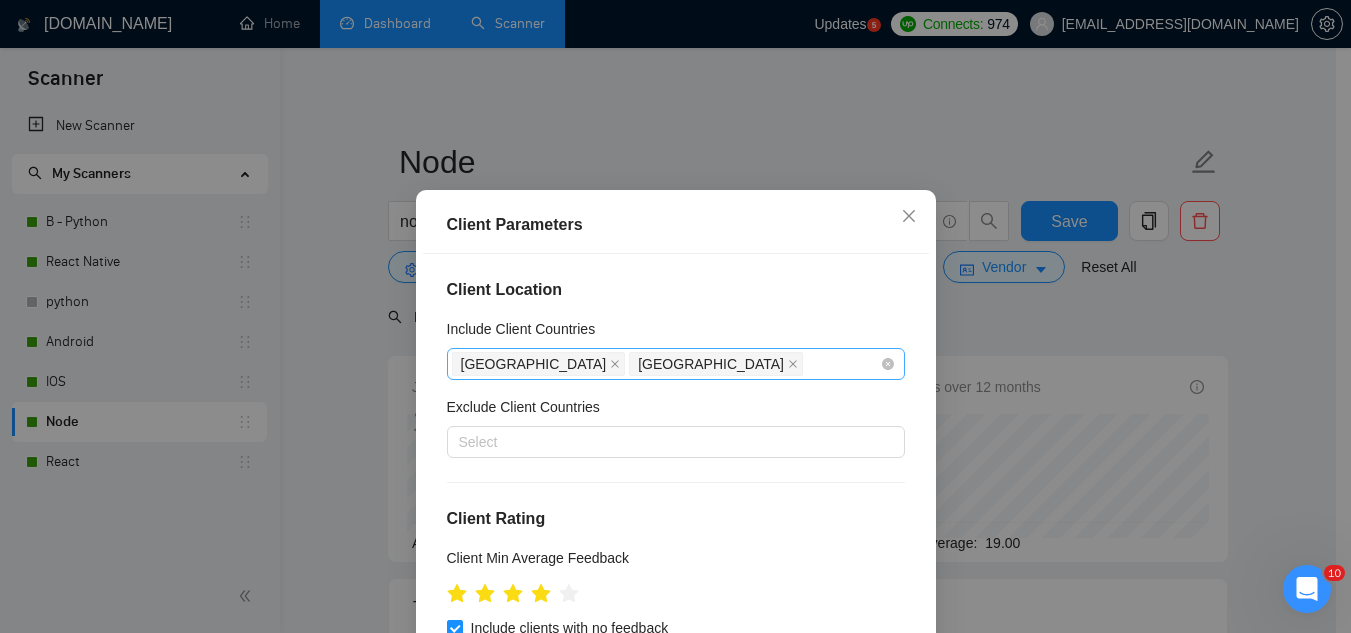 click on "Client Location Include Client Countries [GEOGRAPHIC_DATA] [GEOGRAPHIC_DATA]   Exclude Client Countries   Select Client Rating Client Min Average Feedback Include clients with no feedback Client Payment Details Payment Verified Hire Rate Stats   Client Total Spent $ Min - $ Max Client Hire Rate New Max Rates High Rates Mid Rates     Avg Hourly Rate Paid New $ Min - $ Max Include Clients without Sufficient History Client Profile Client Industry New   Any industry Client Company Size   Any company size Enterprise Clients New   Any clients" at bounding box center [676, 475] 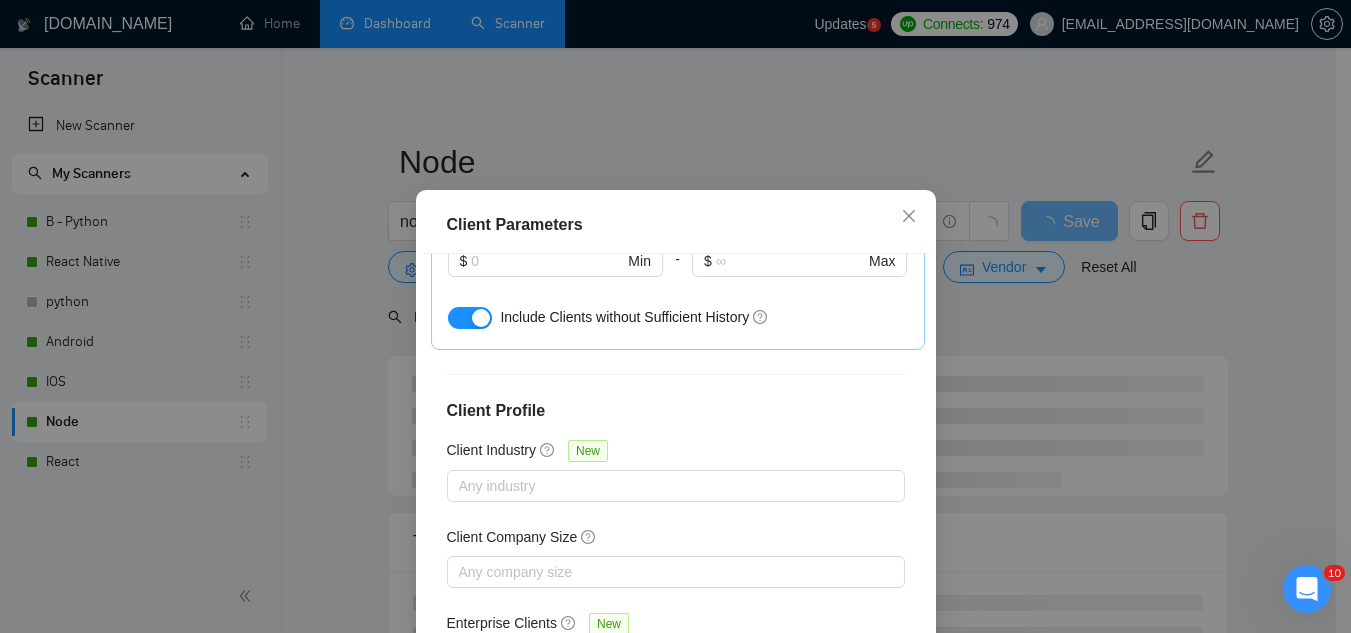 scroll, scrollTop: 801, scrollLeft: 0, axis: vertical 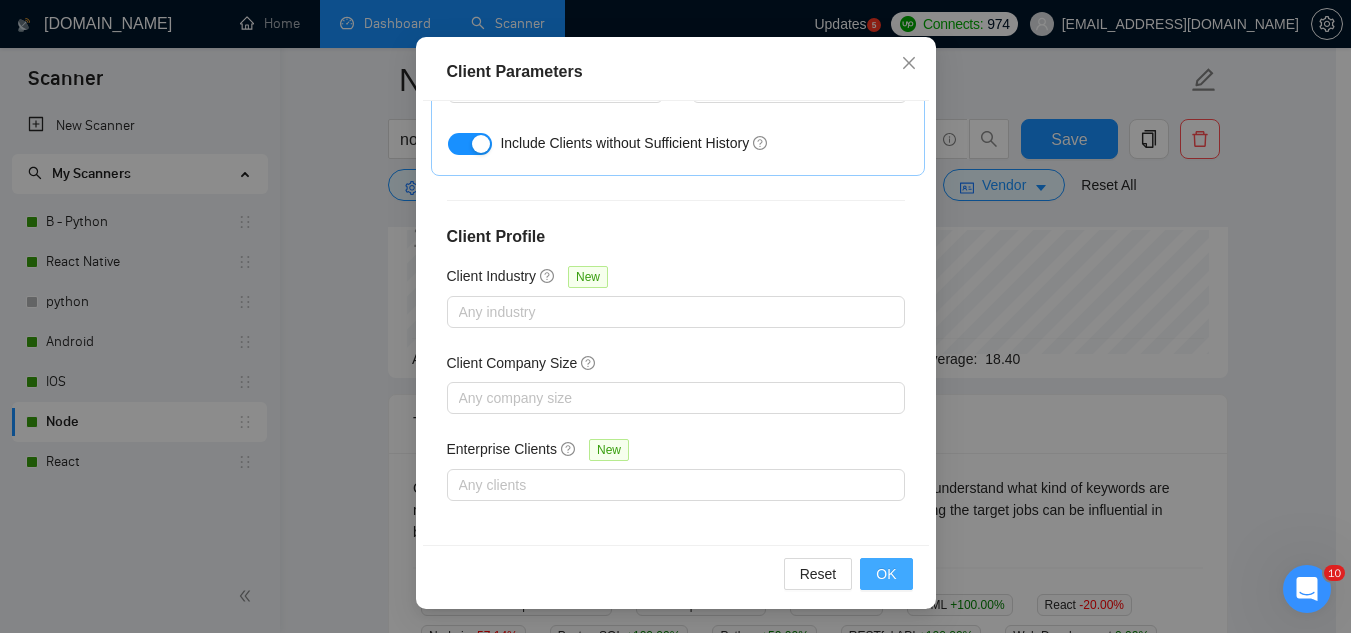 click on "OK" at bounding box center [886, 574] 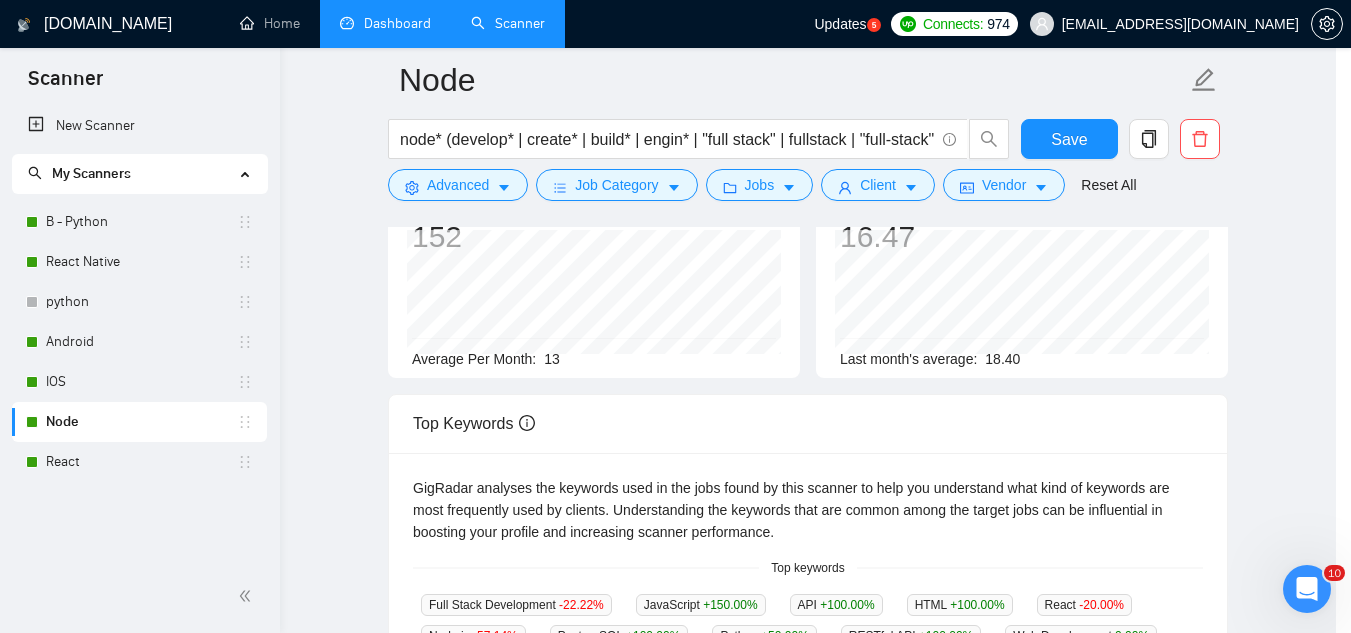 scroll, scrollTop: 82, scrollLeft: 0, axis: vertical 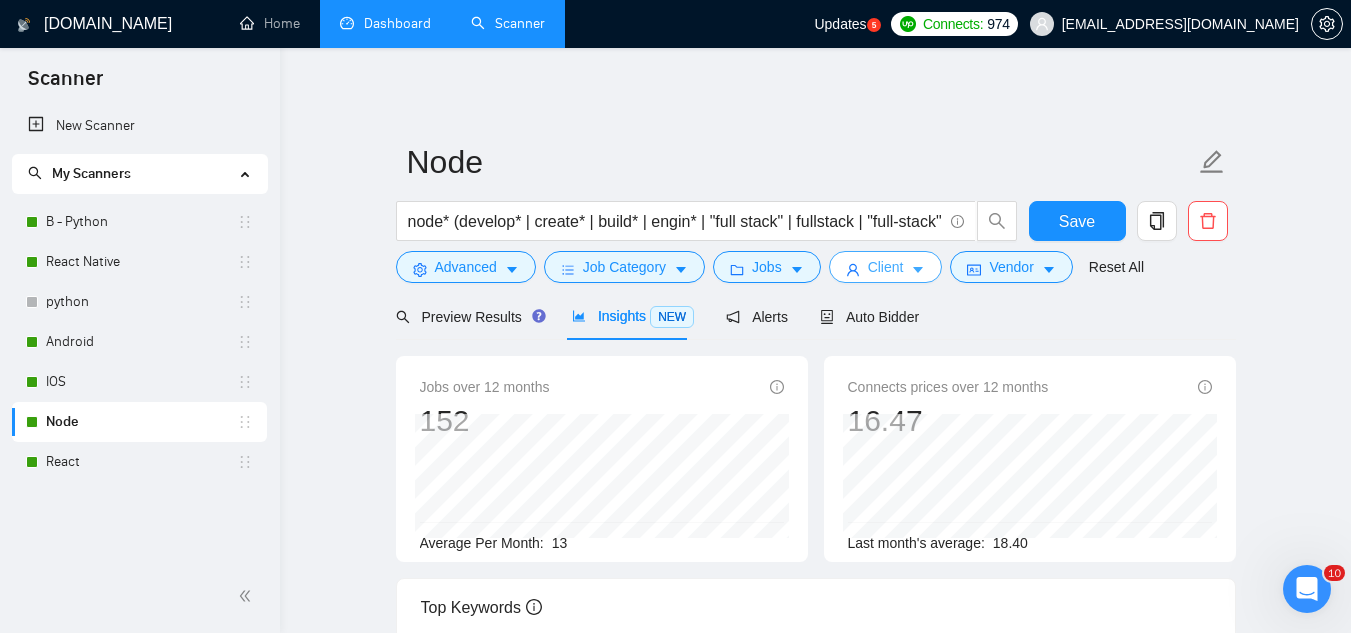 click on "Client" at bounding box center [886, 267] 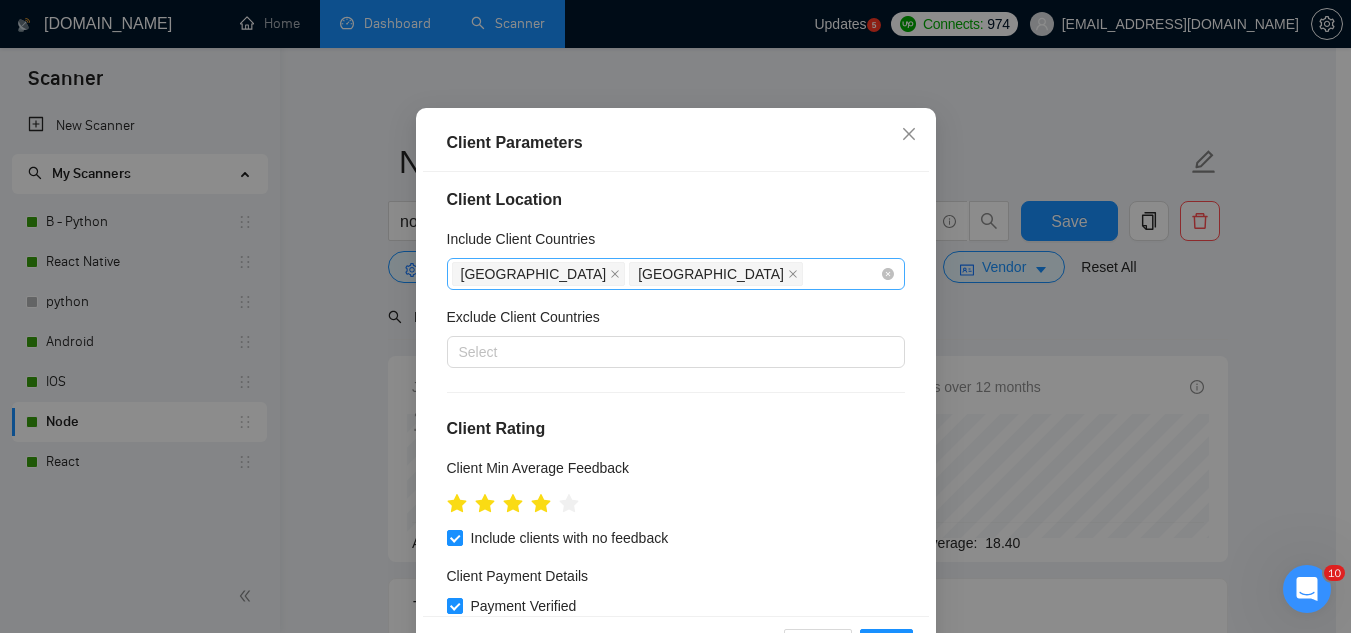 scroll, scrollTop: 0, scrollLeft: 0, axis: both 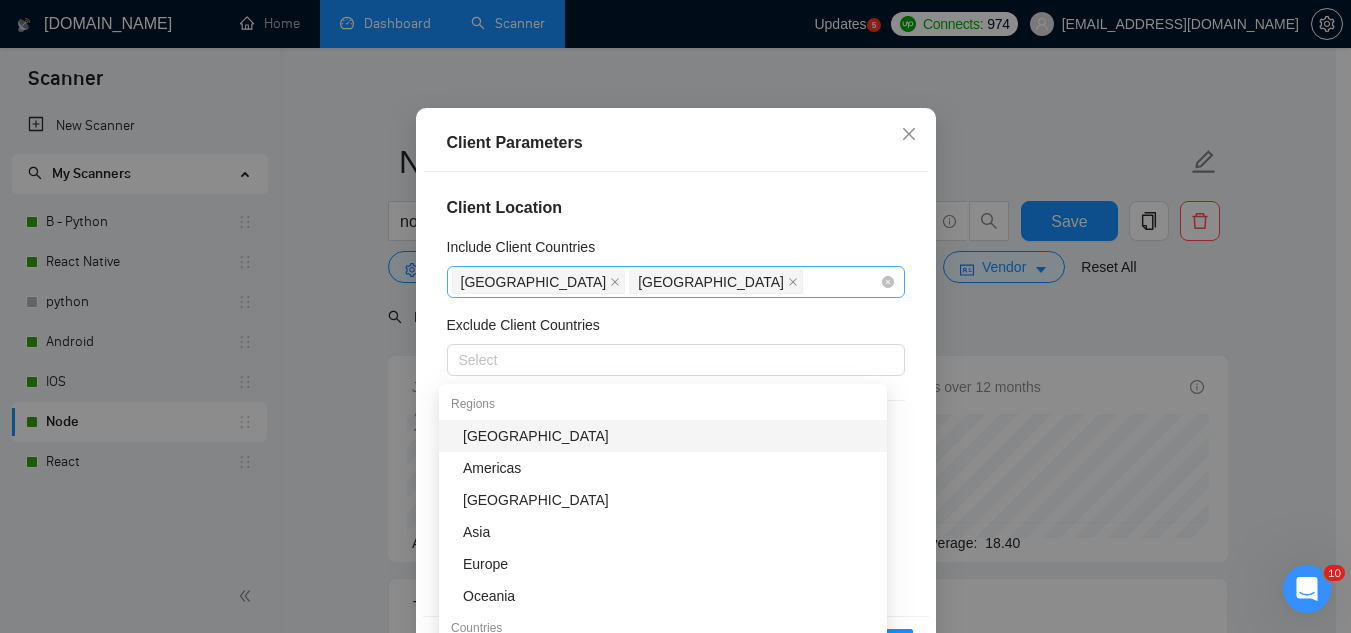 click on "[GEOGRAPHIC_DATA] [GEOGRAPHIC_DATA]" at bounding box center (666, 282) 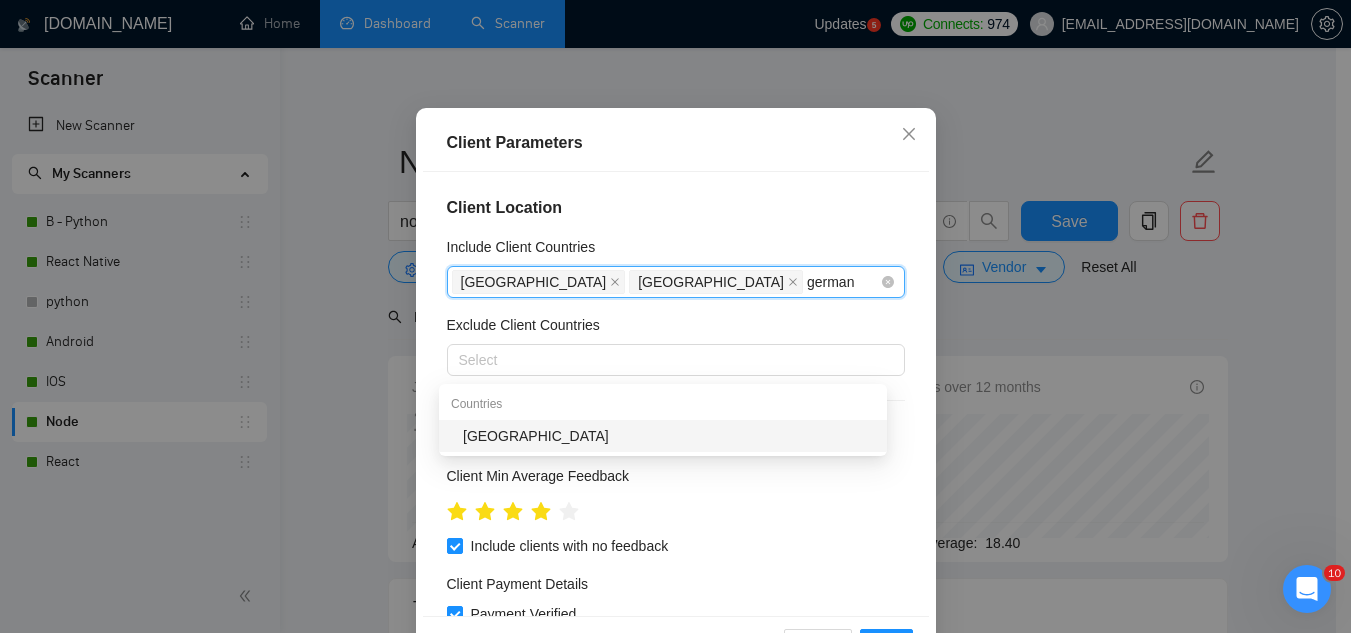 type on "[GEOGRAPHIC_DATA]" 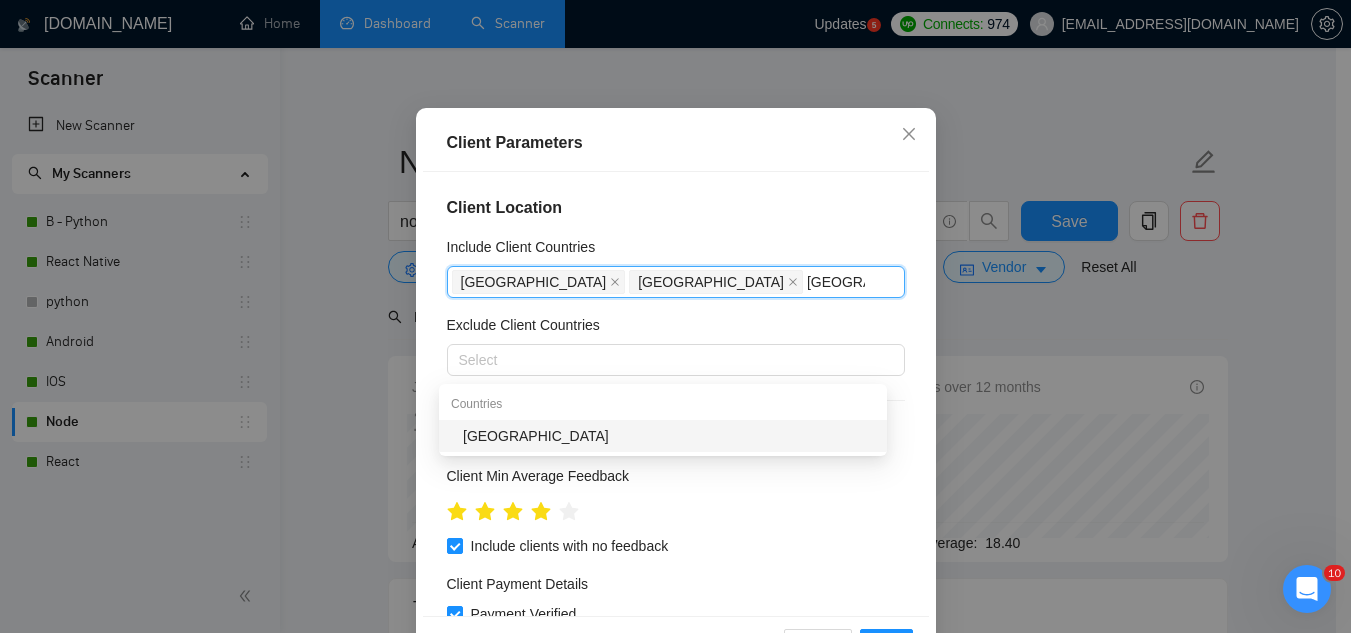click on "[GEOGRAPHIC_DATA]" at bounding box center (669, 436) 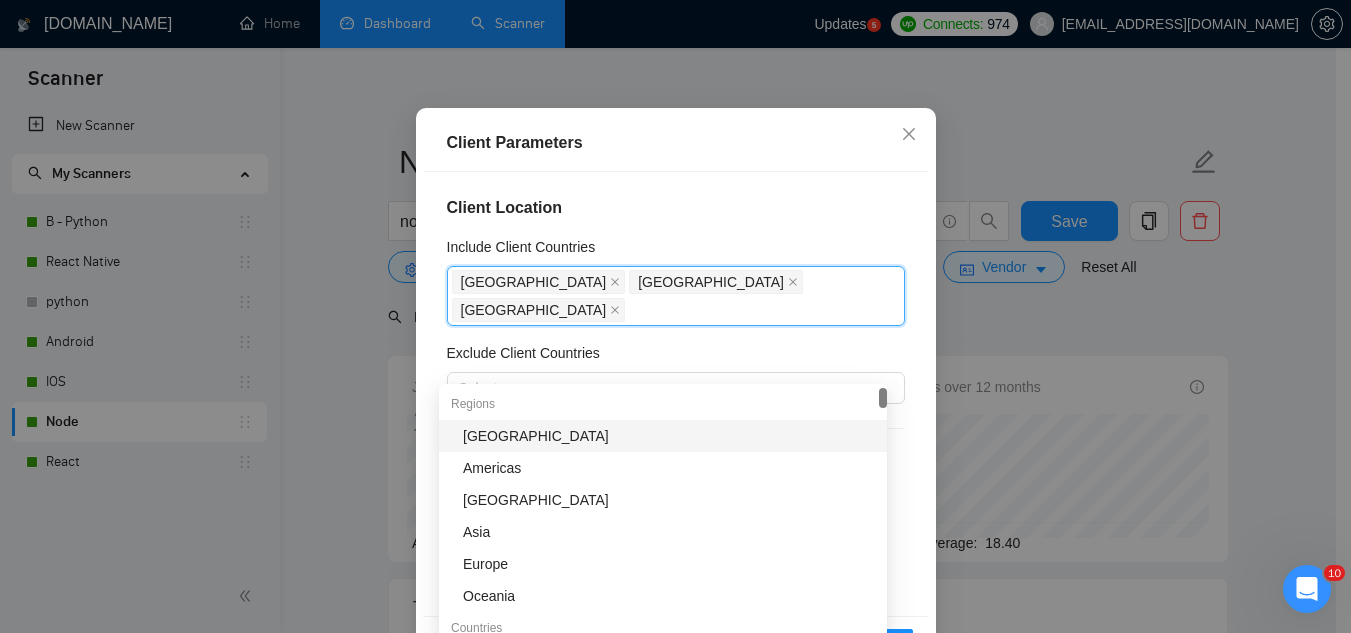 click on "Client Location" at bounding box center (676, 208) 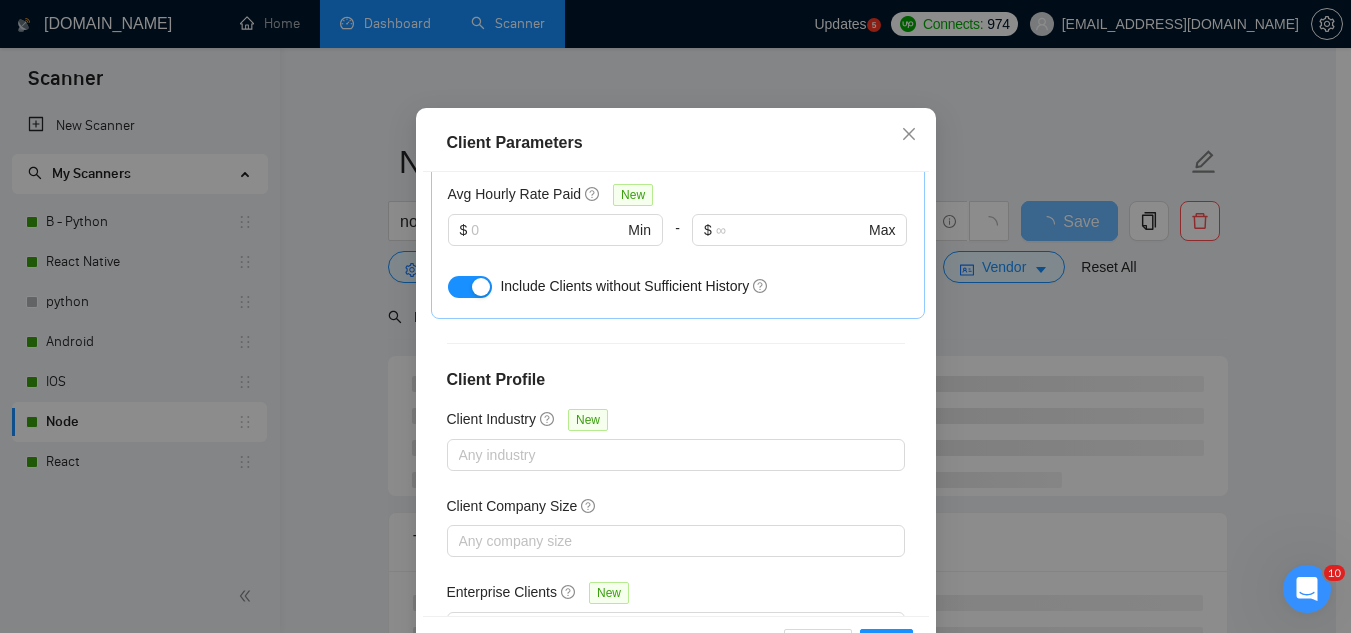 scroll, scrollTop: 801, scrollLeft: 0, axis: vertical 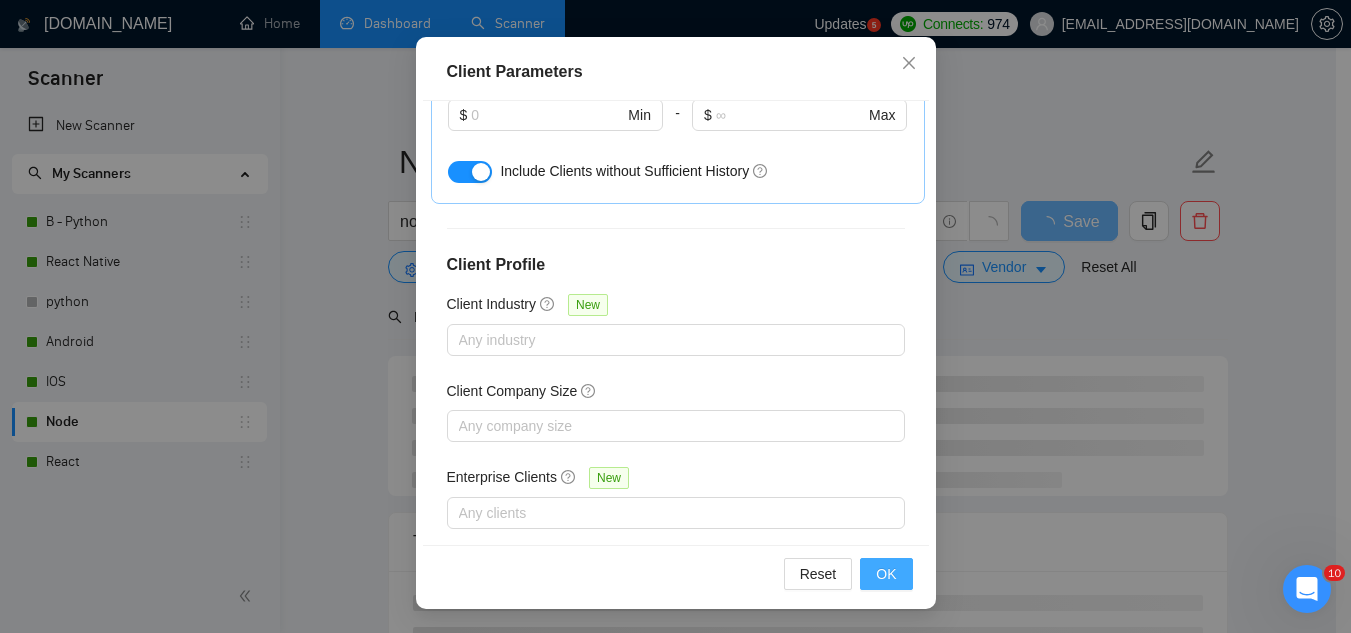 click on "OK" at bounding box center [886, 574] 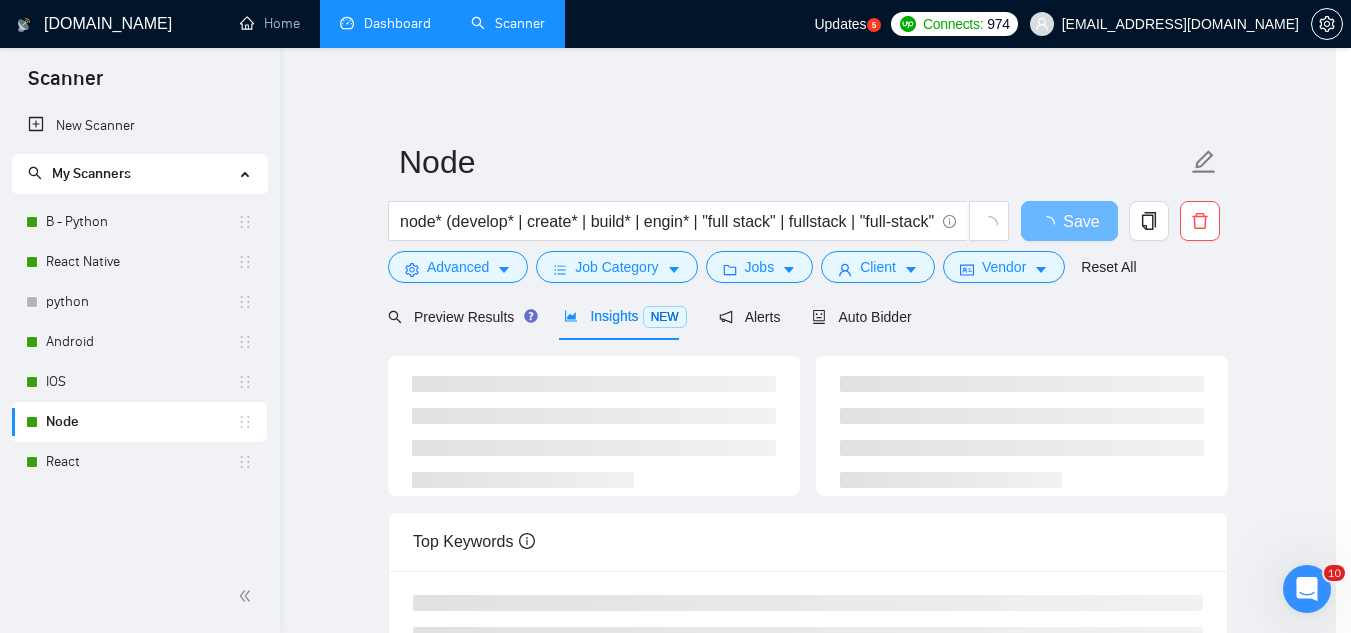 scroll, scrollTop: 82, scrollLeft: 0, axis: vertical 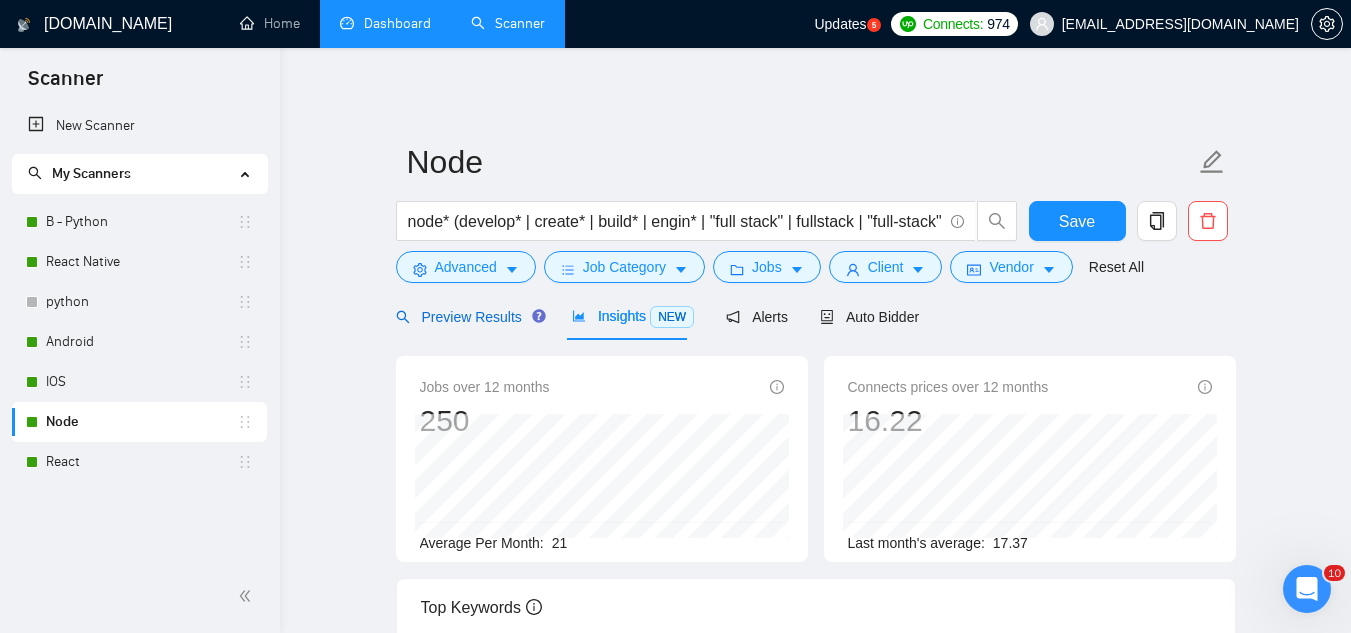 click on "Preview Results" at bounding box center [468, 317] 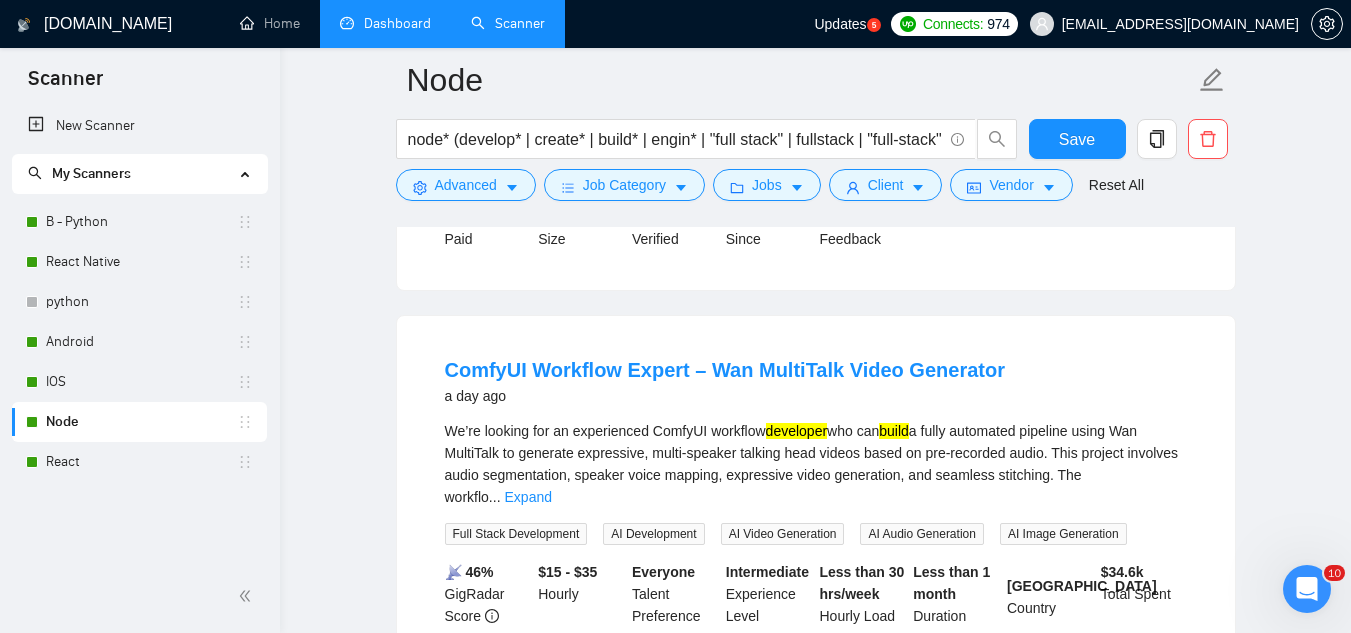 scroll, scrollTop: 600, scrollLeft: 0, axis: vertical 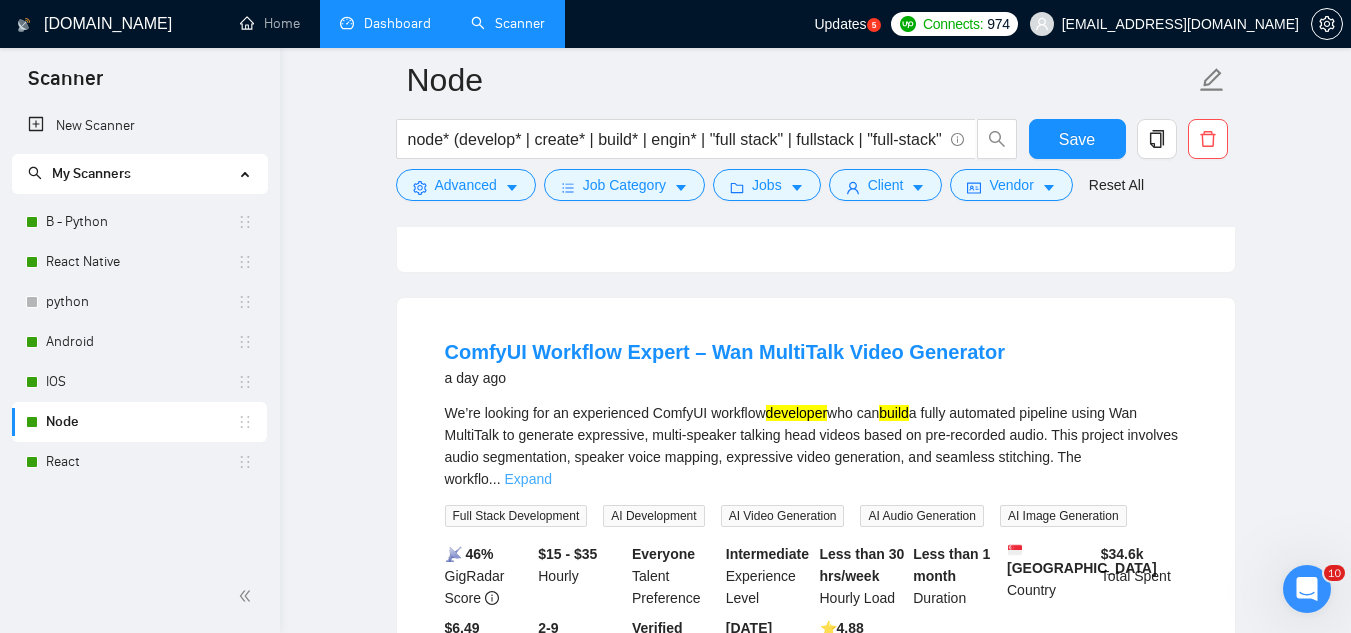 click on "Expand" at bounding box center [528, 479] 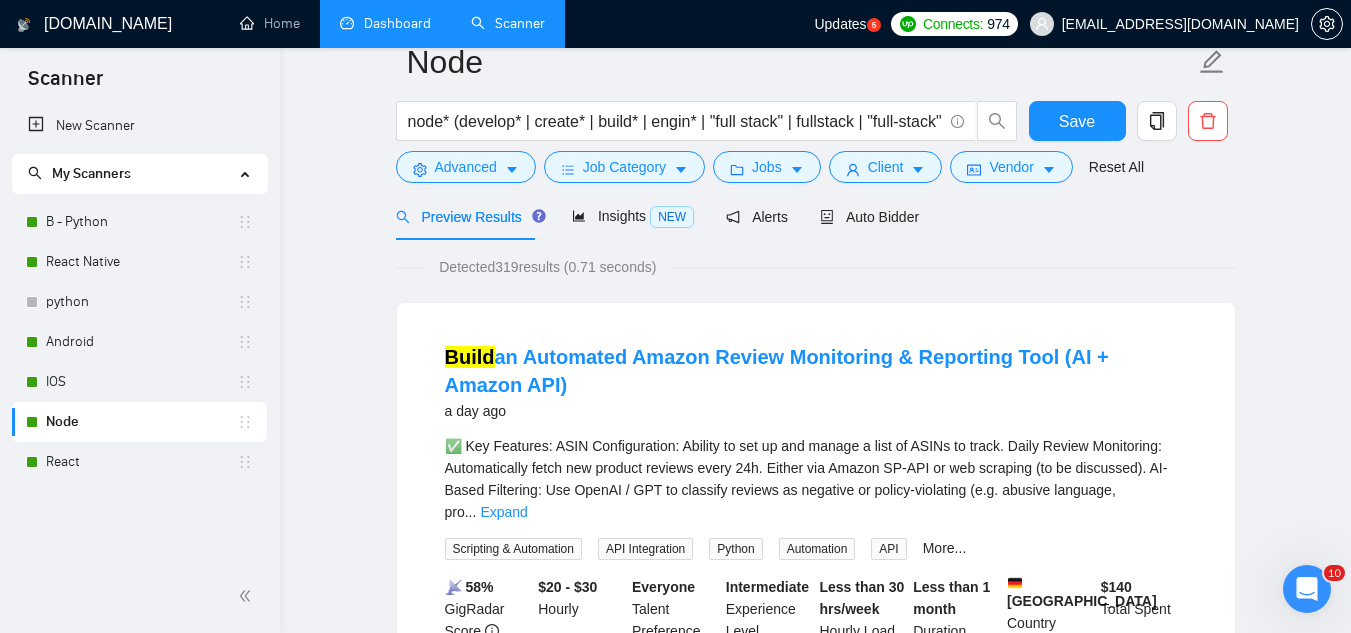 scroll, scrollTop: 0, scrollLeft: 0, axis: both 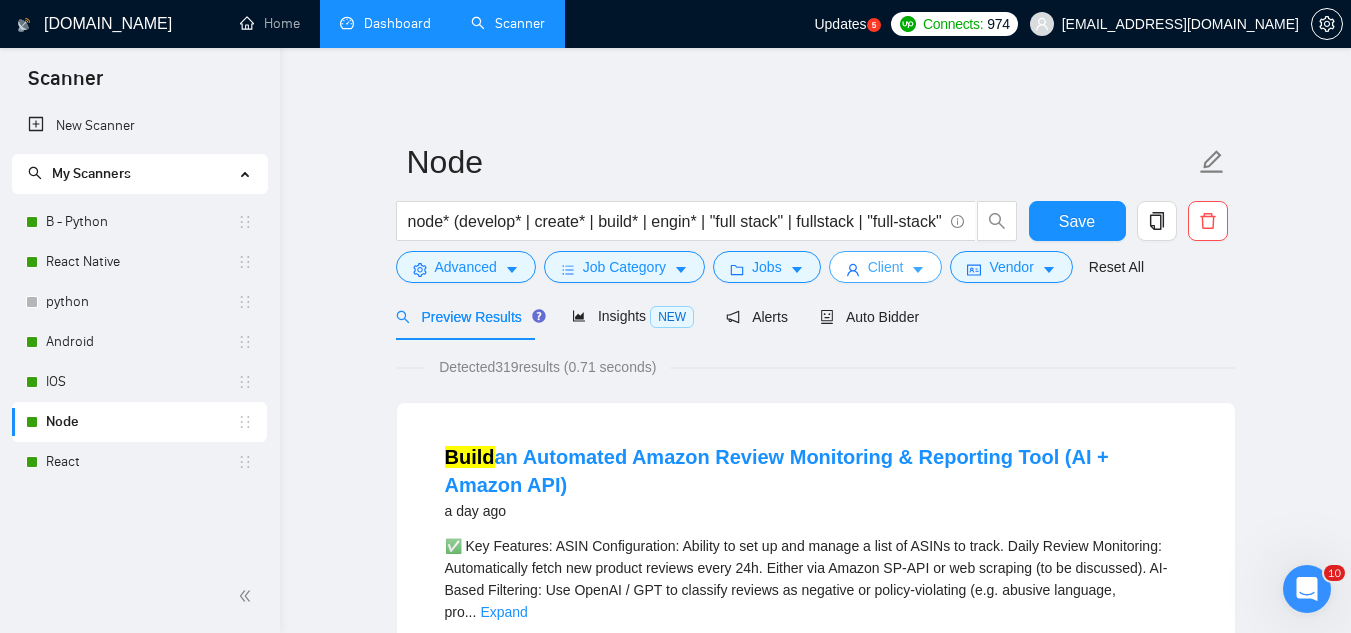 click on "Client" at bounding box center [886, 267] 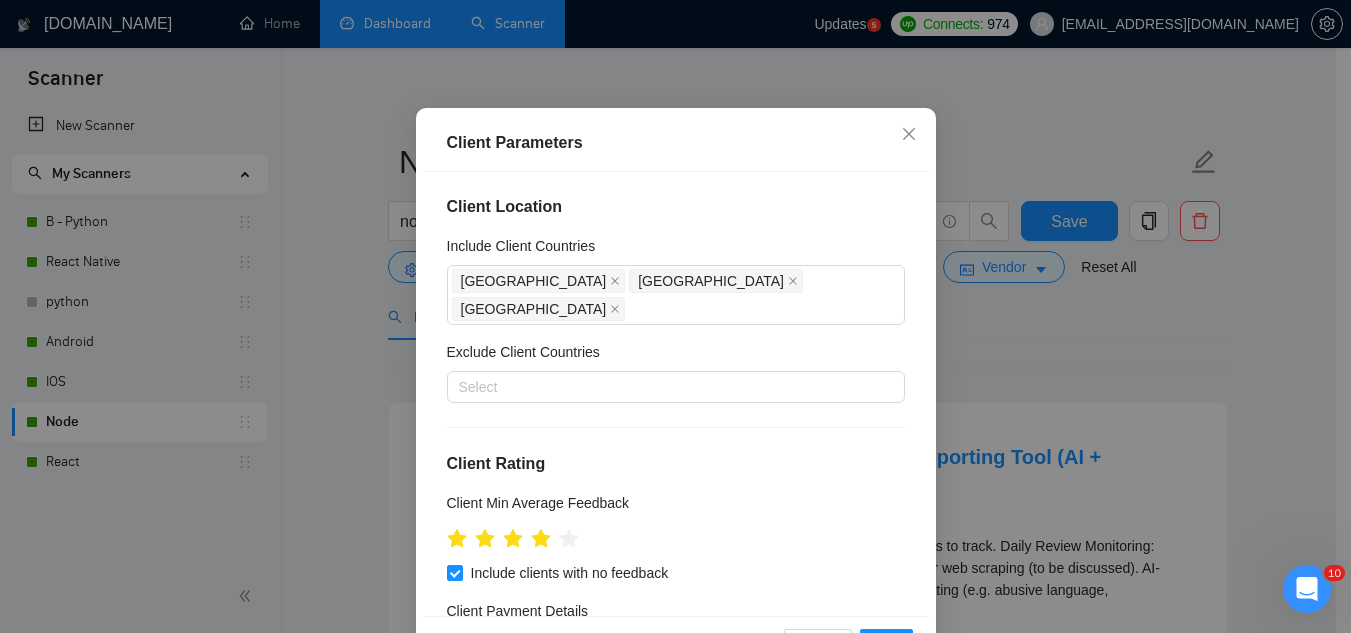 scroll, scrollTop: 0, scrollLeft: 0, axis: both 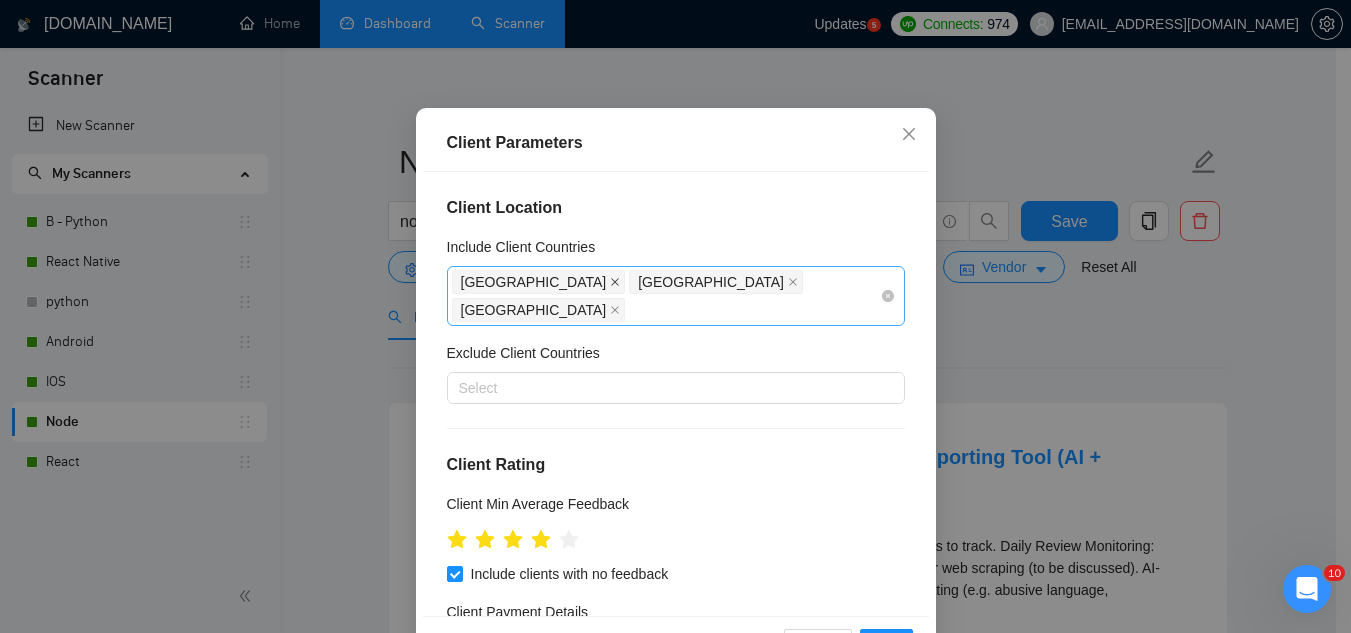 click 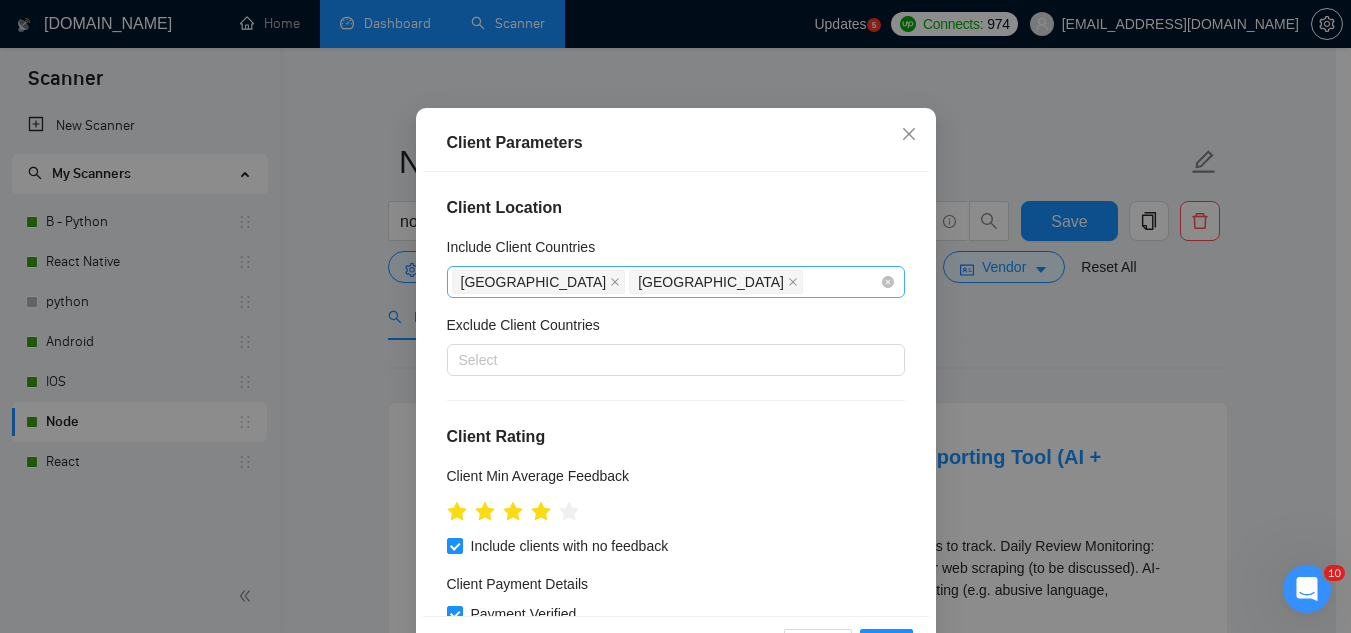 click on "[GEOGRAPHIC_DATA] [GEOGRAPHIC_DATA]" at bounding box center (666, 282) 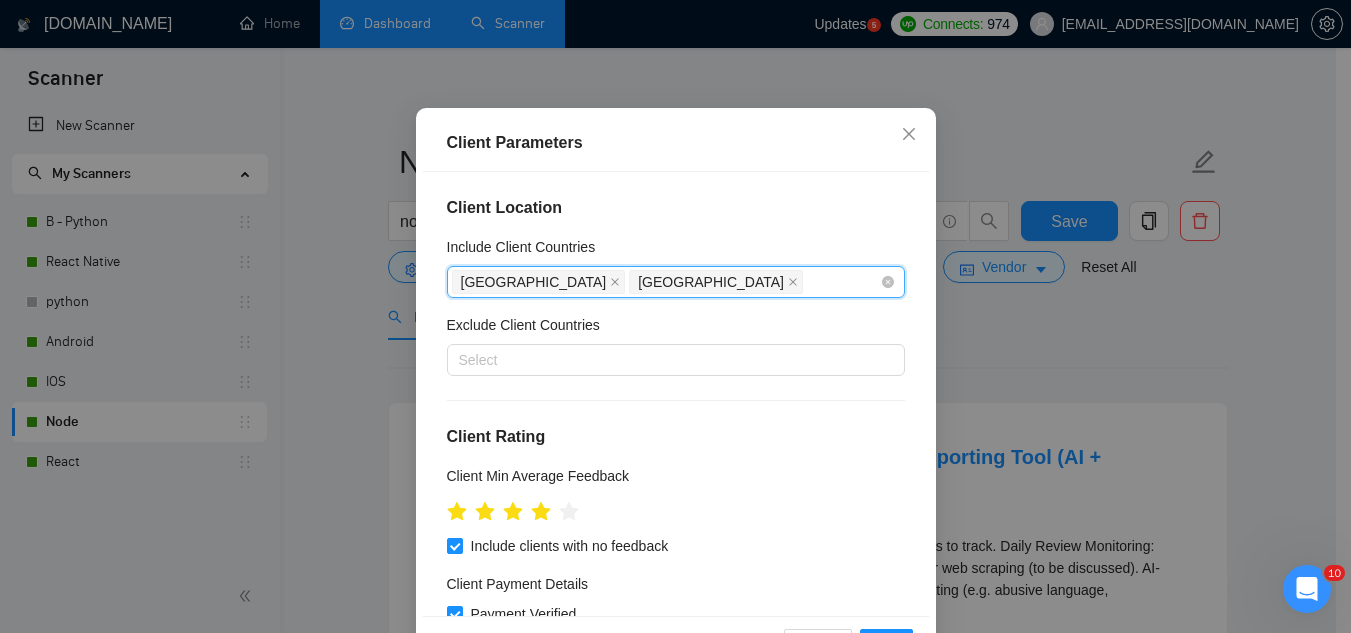 click on "[GEOGRAPHIC_DATA] [GEOGRAPHIC_DATA]" at bounding box center [666, 282] 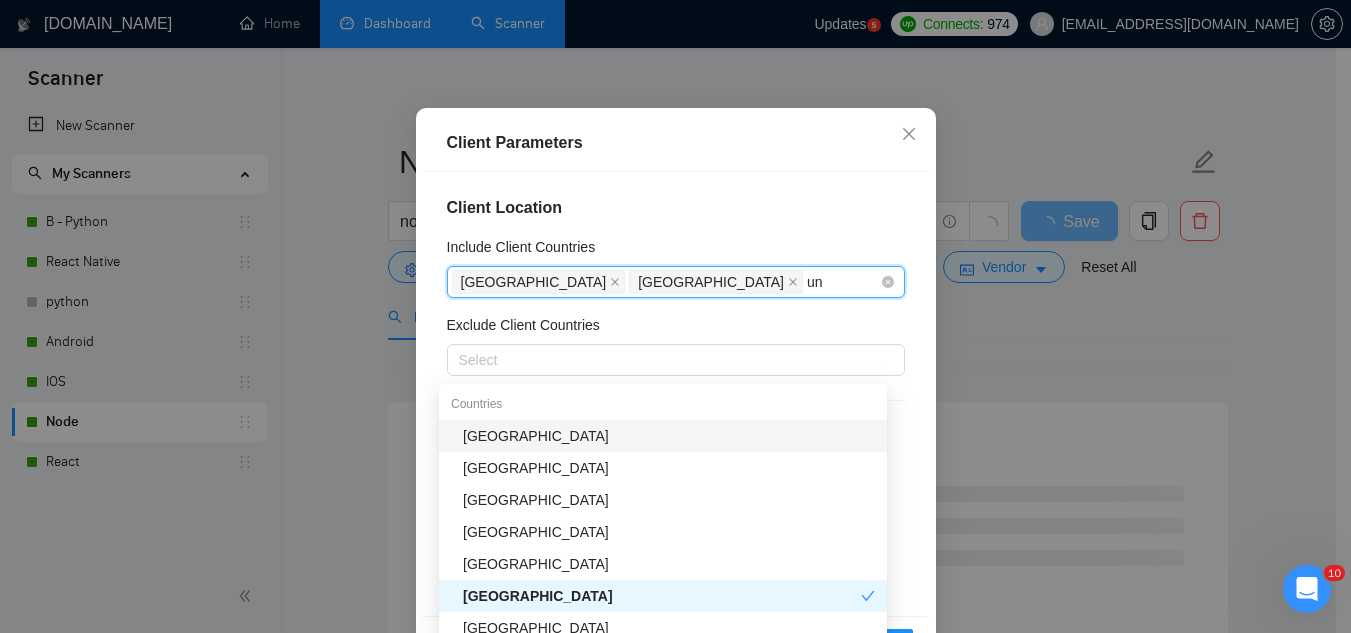 type on "uni" 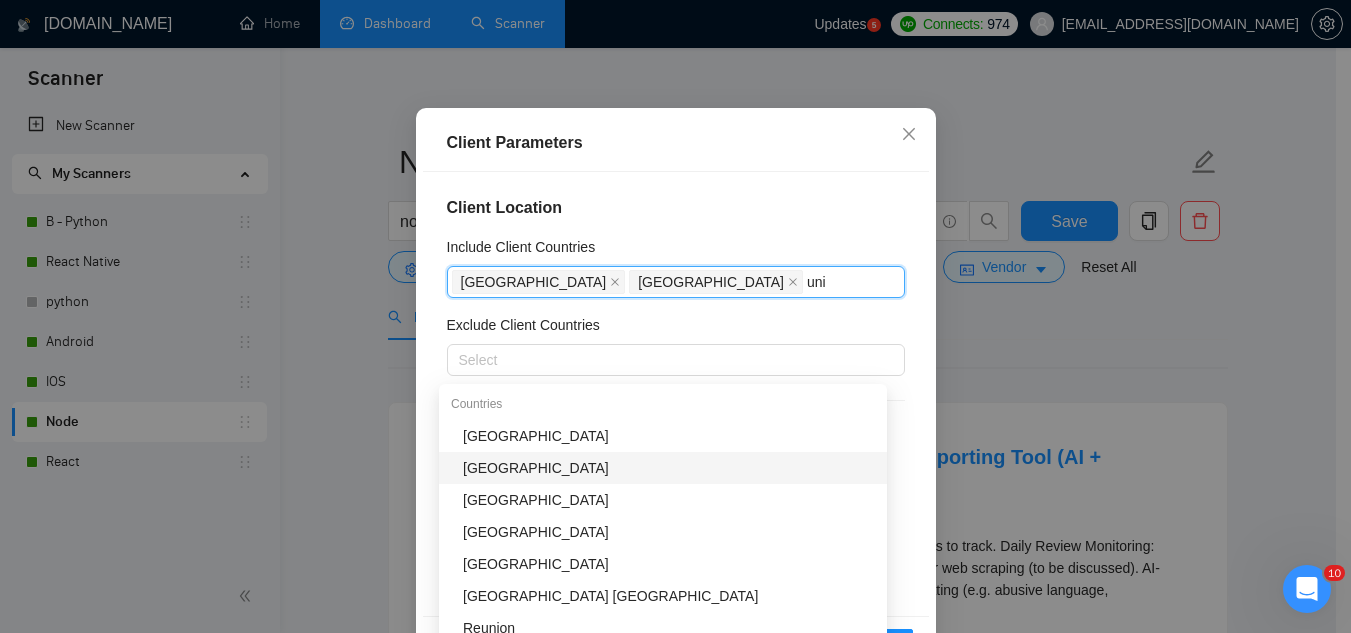 click on "[GEOGRAPHIC_DATA]" at bounding box center (669, 468) 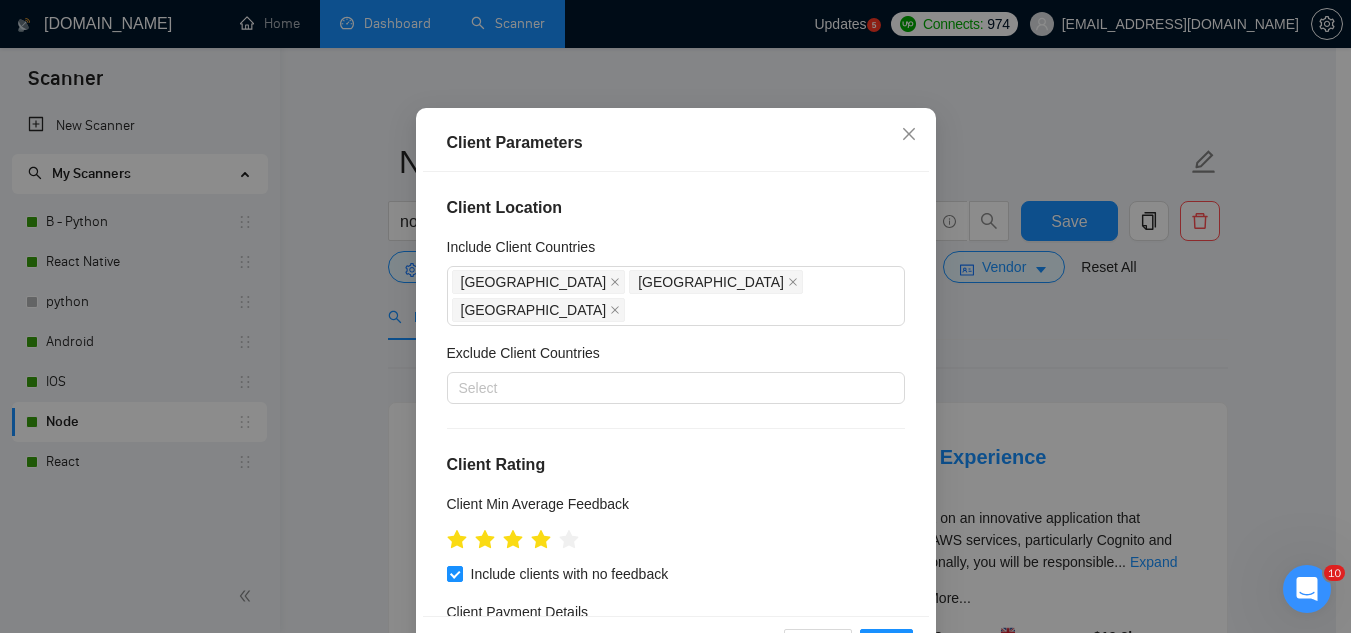 click on "Client Location" at bounding box center [676, 208] 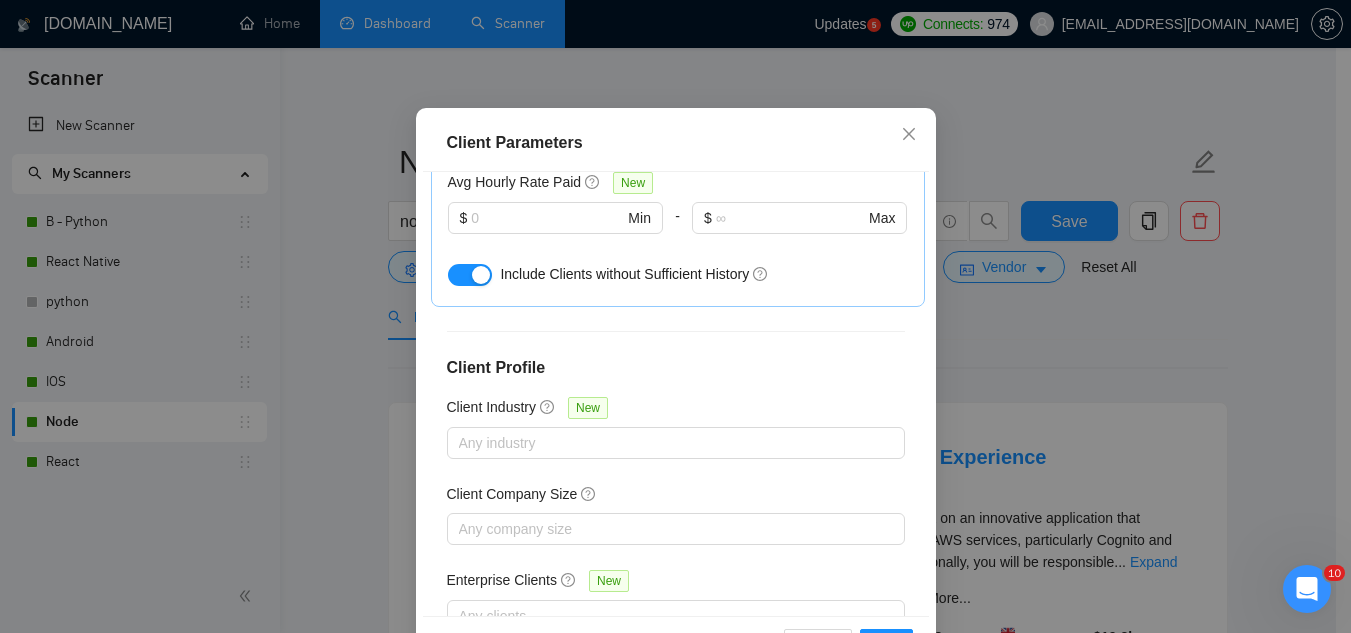 scroll, scrollTop: 801, scrollLeft: 0, axis: vertical 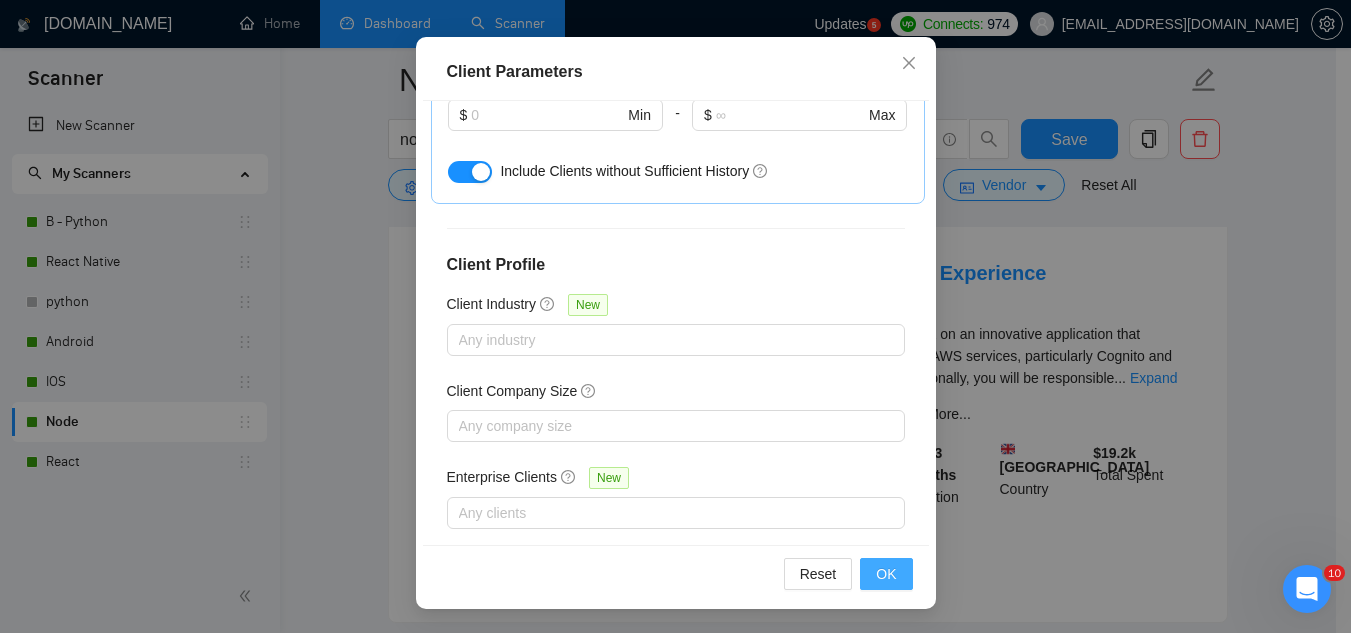 click on "OK" at bounding box center (886, 574) 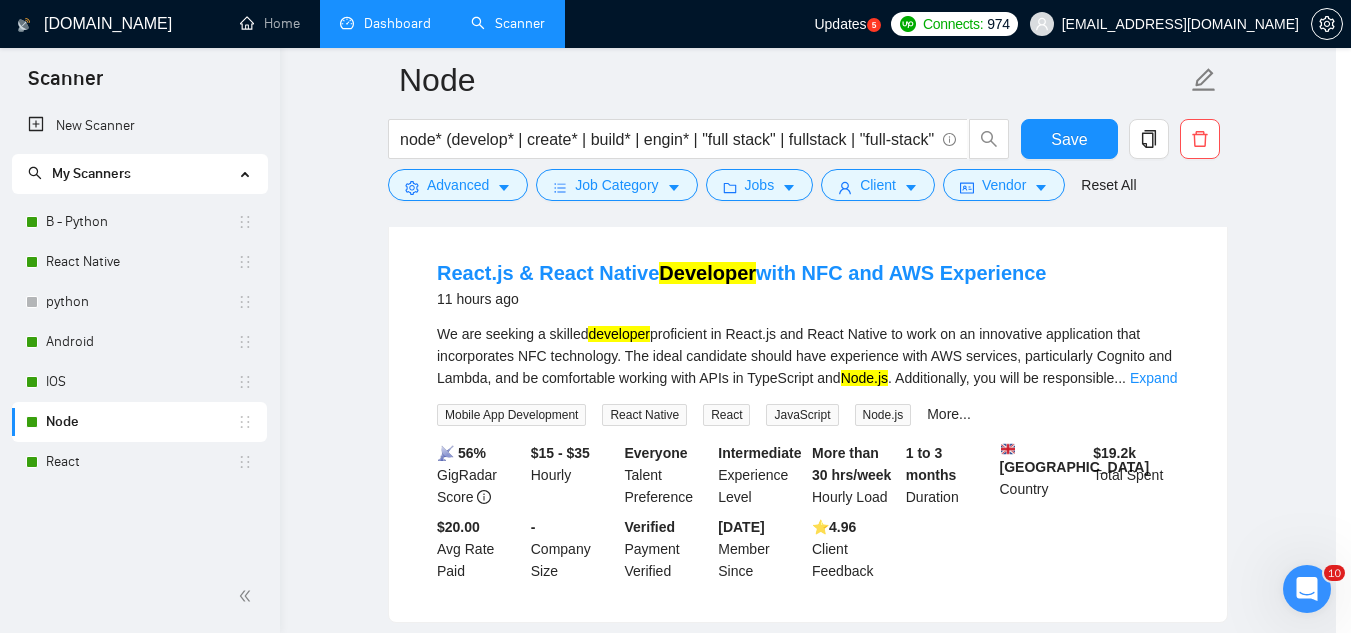 scroll, scrollTop: 82, scrollLeft: 0, axis: vertical 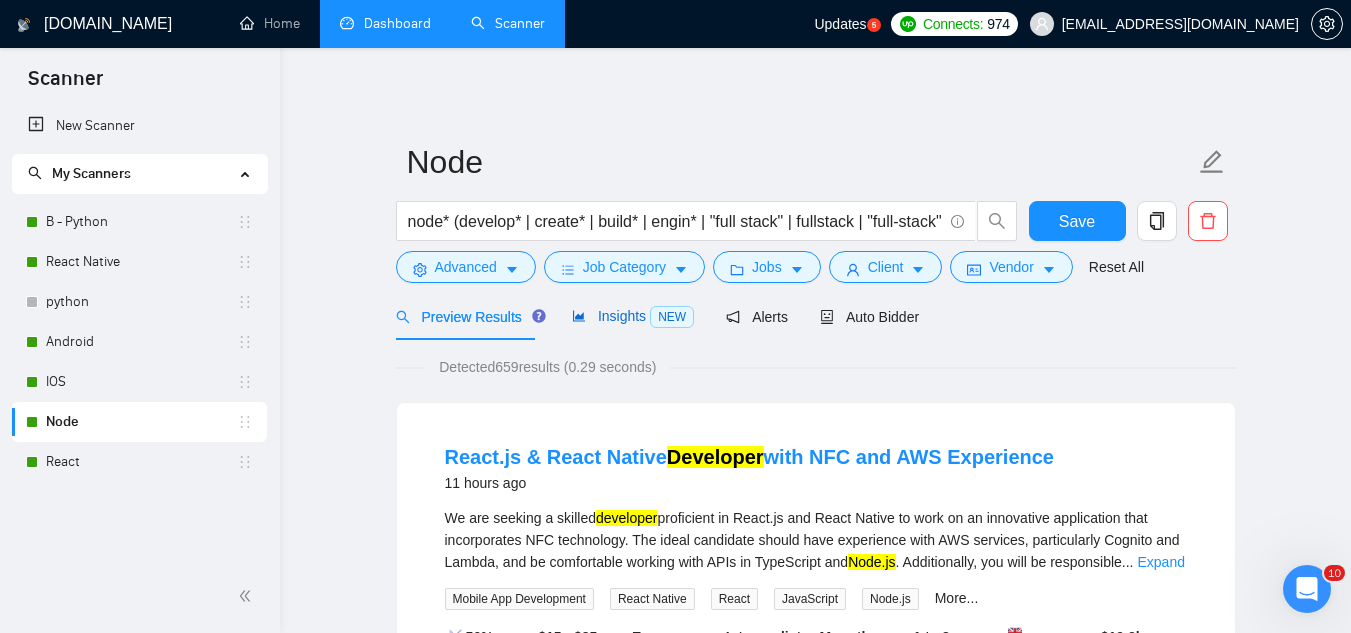 click on "Insights NEW" at bounding box center [633, 316] 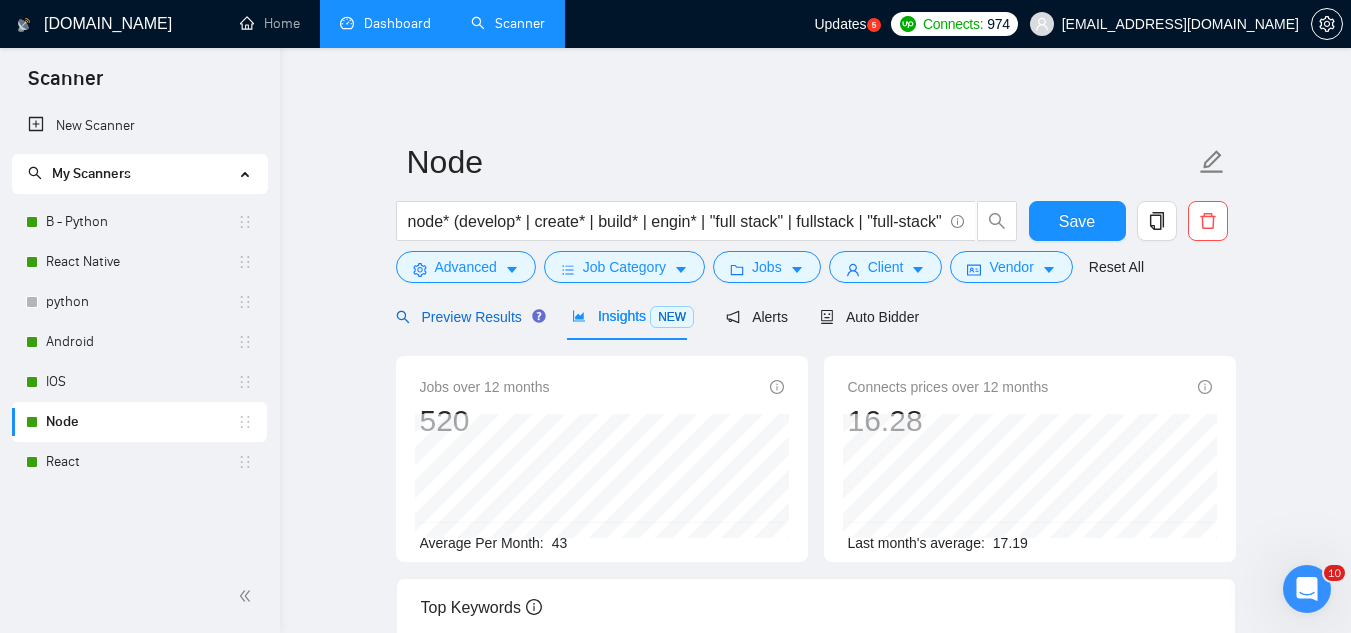 click on "Preview Results" at bounding box center (468, 317) 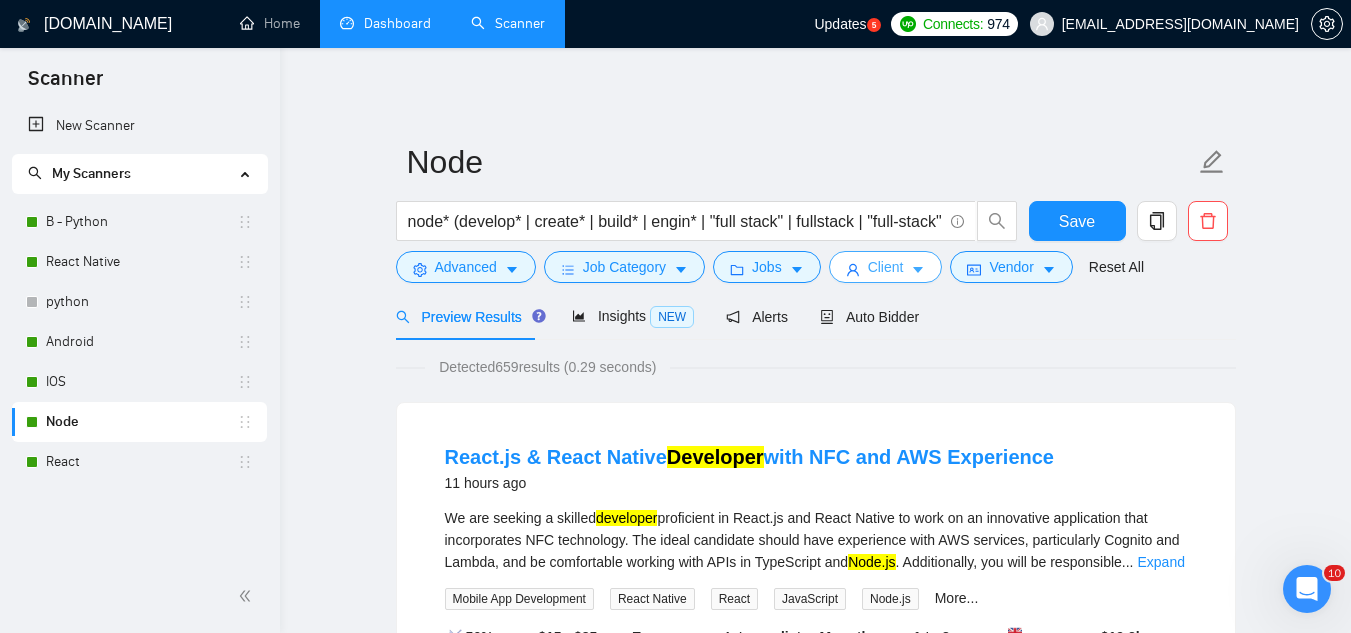 click on "Client" at bounding box center (886, 267) 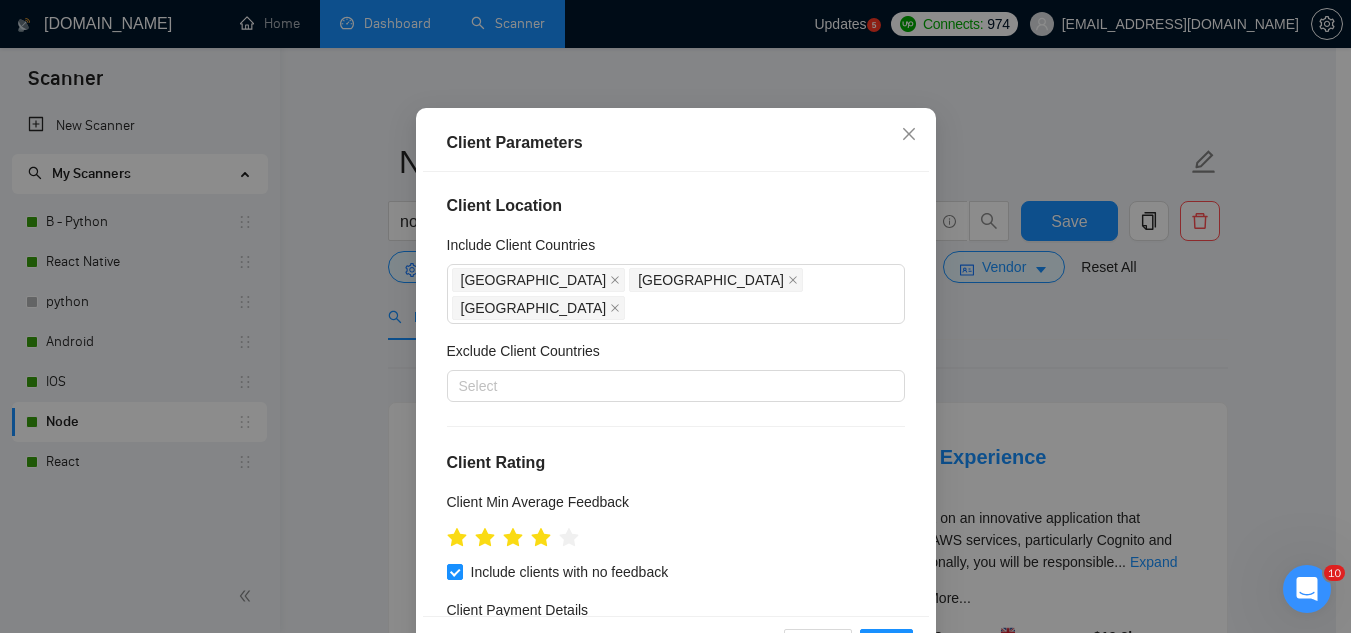 scroll, scrollTop: 0, scrollLeft: 0, axis: both 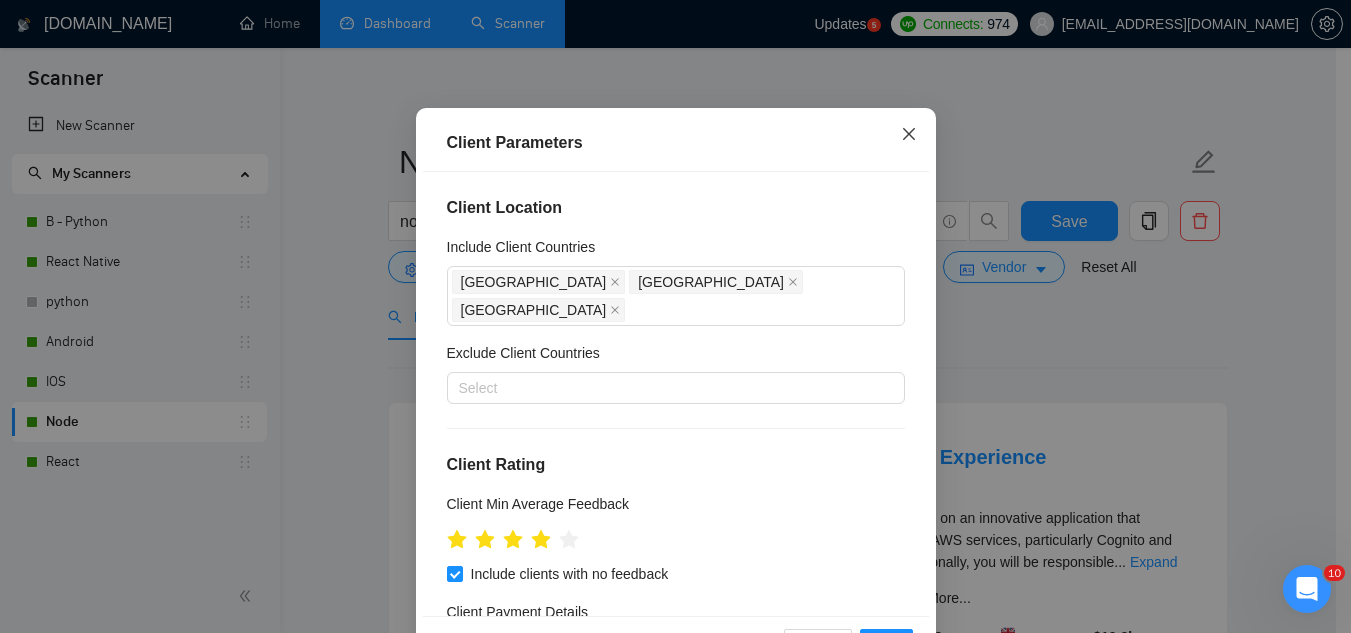 click 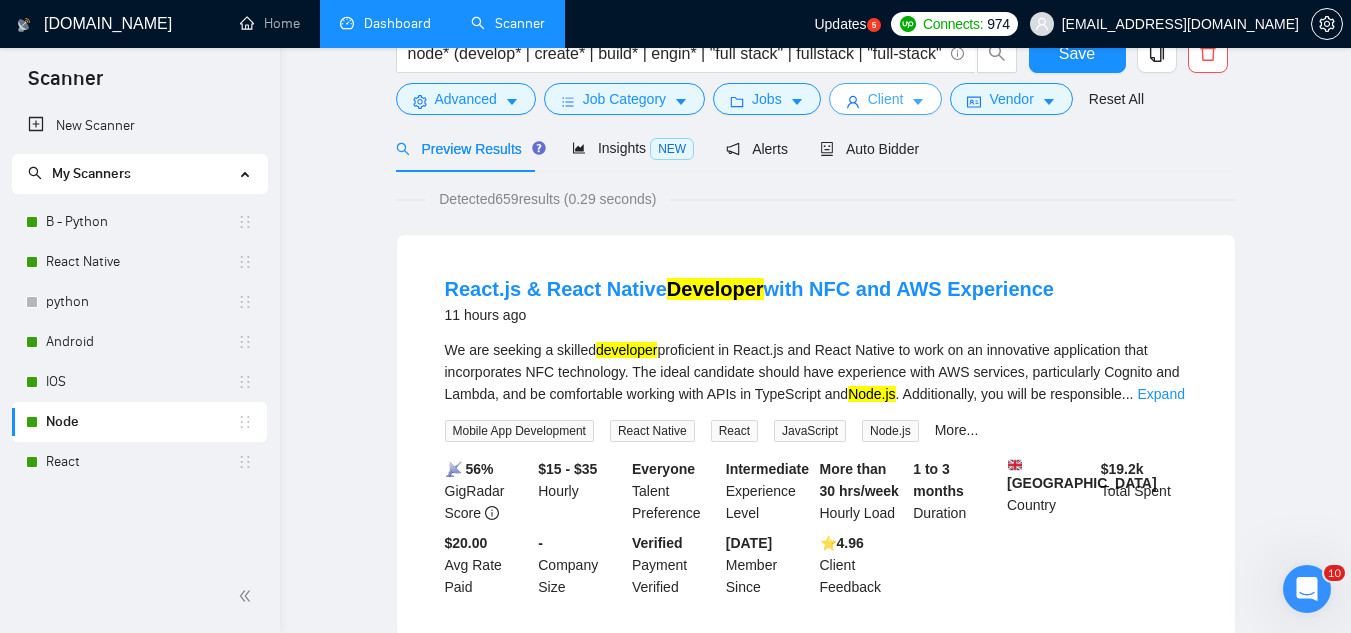 scroll, scrollTop: 0, scrollLeft: 0, axis: both 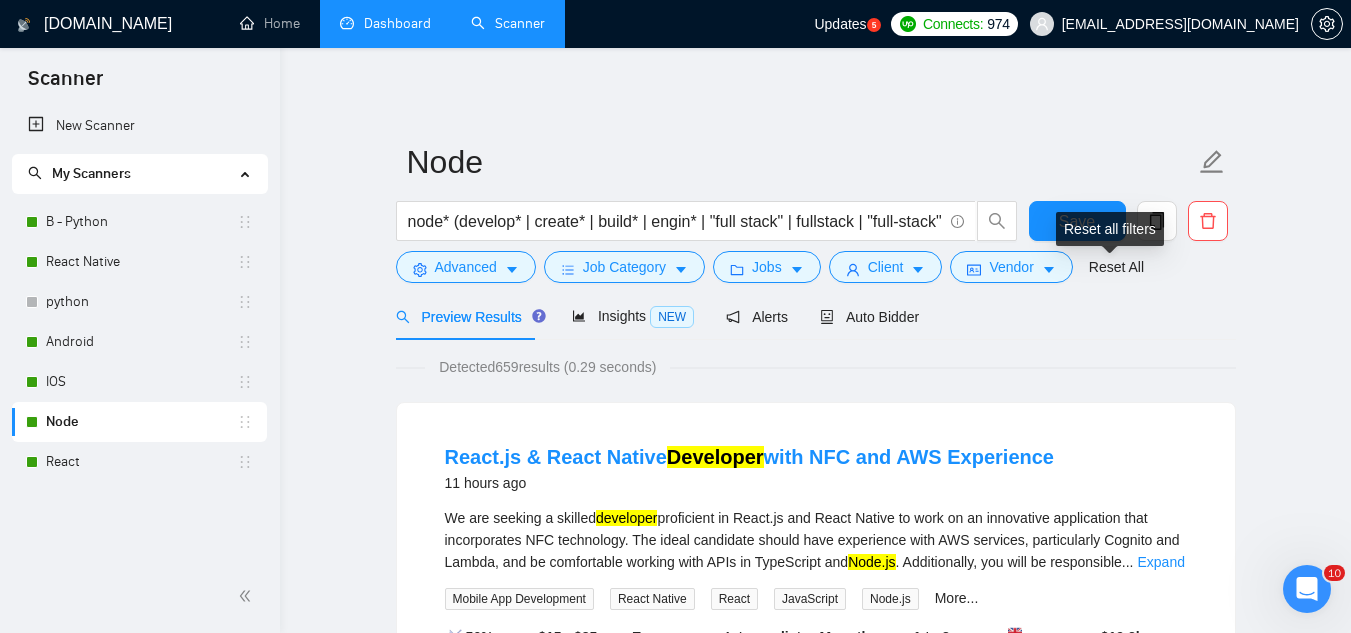 click on "Reset all filters" at bounding box center (1110, 229) 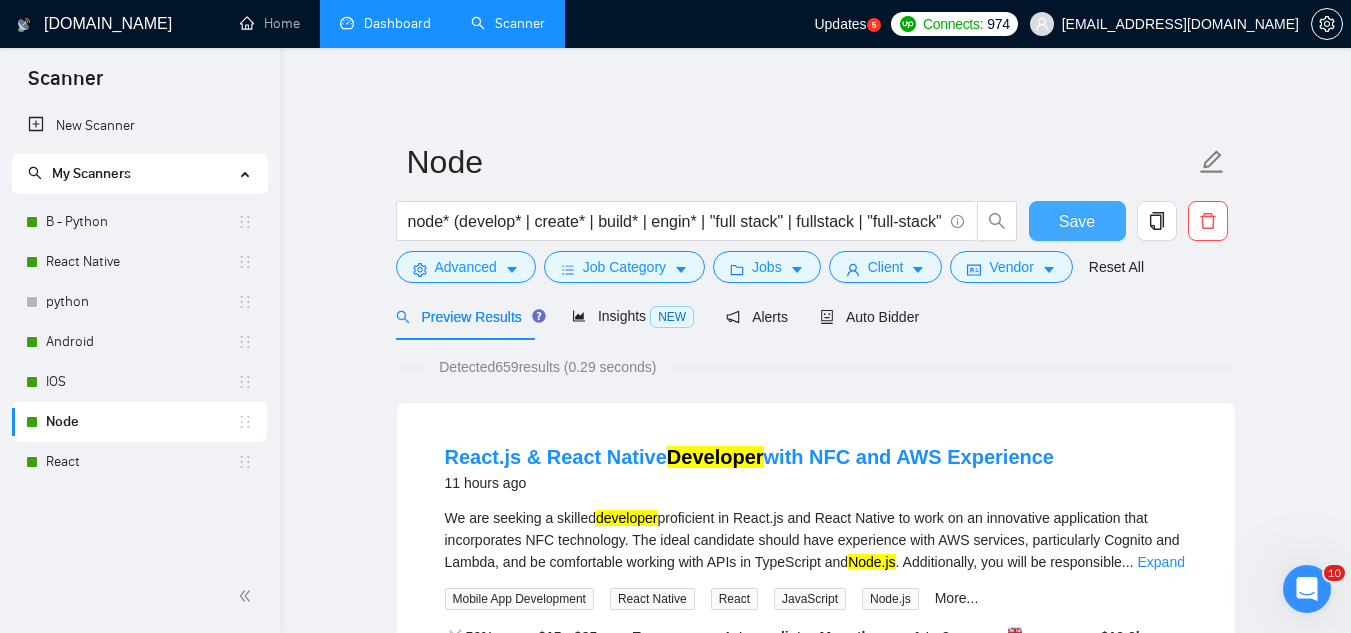 click on "Save" at bounding box center (1077, 221) 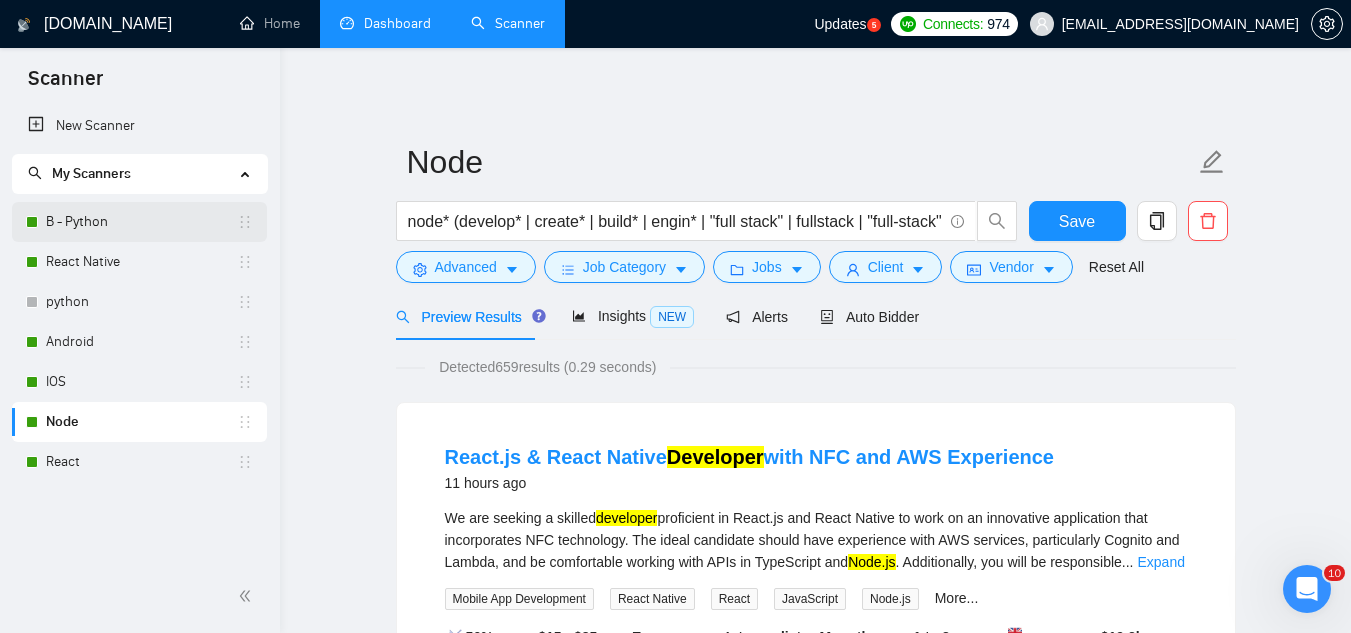 click on "B - Python" at bounding box center (141, 222) 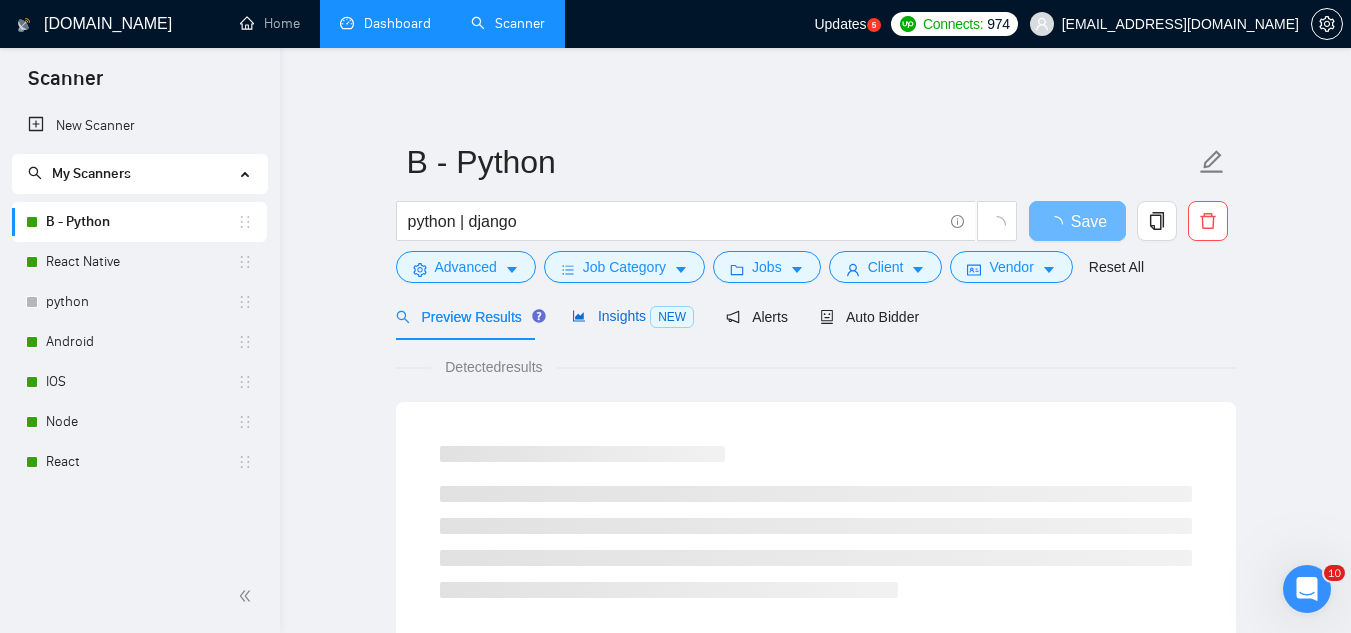 click on "Insights NEW" at bounding box center (633, 316) 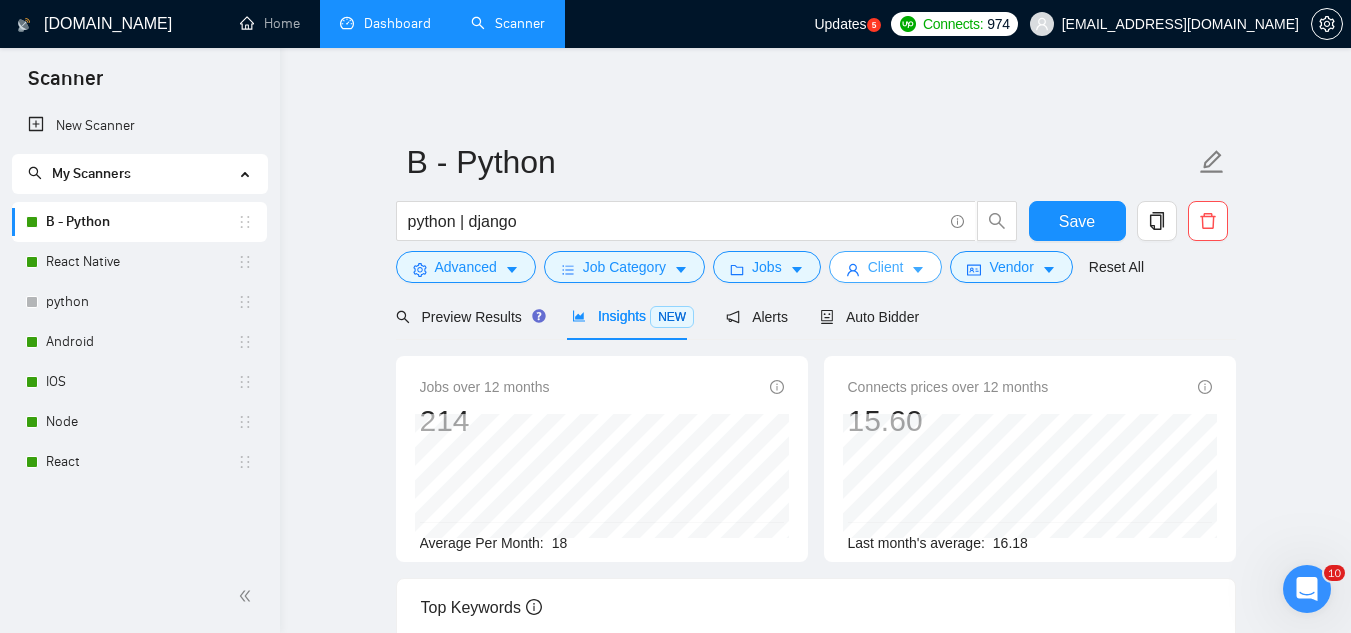 click on "Client" at bounding box center [886, 267] 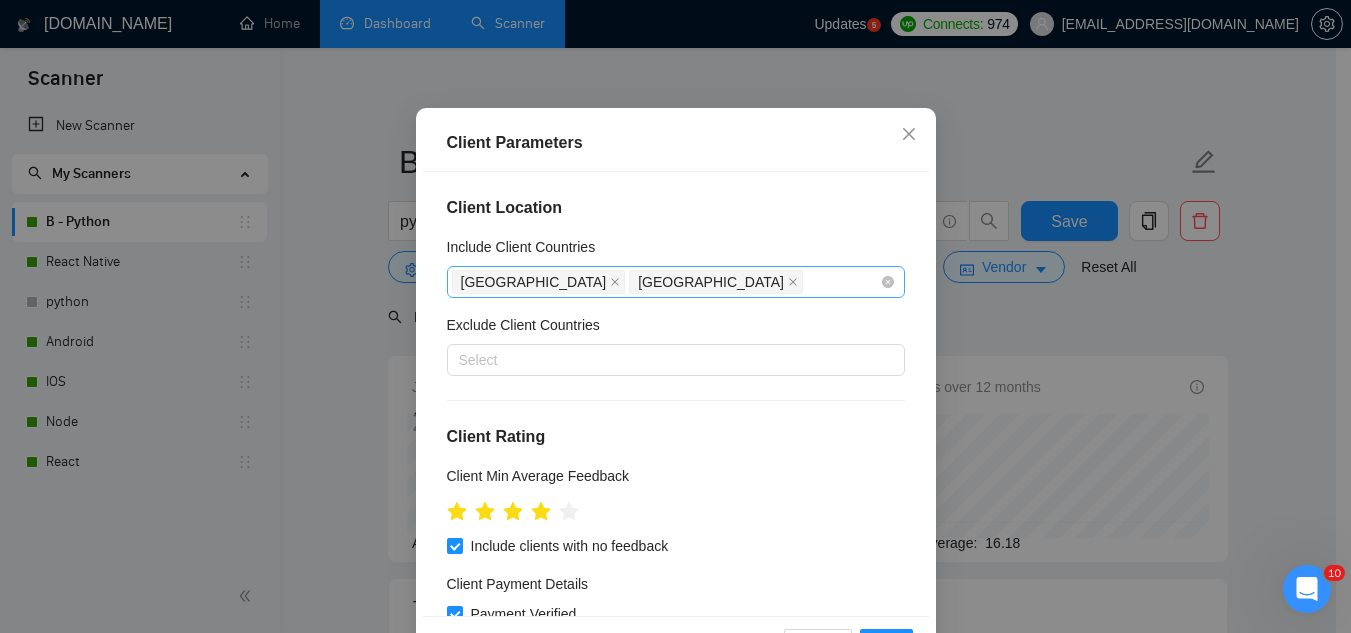 click on "[GEOGRAPHIC_DATA] [GEOGRAPHIC_DATA]" at bounding box center [666, 282] 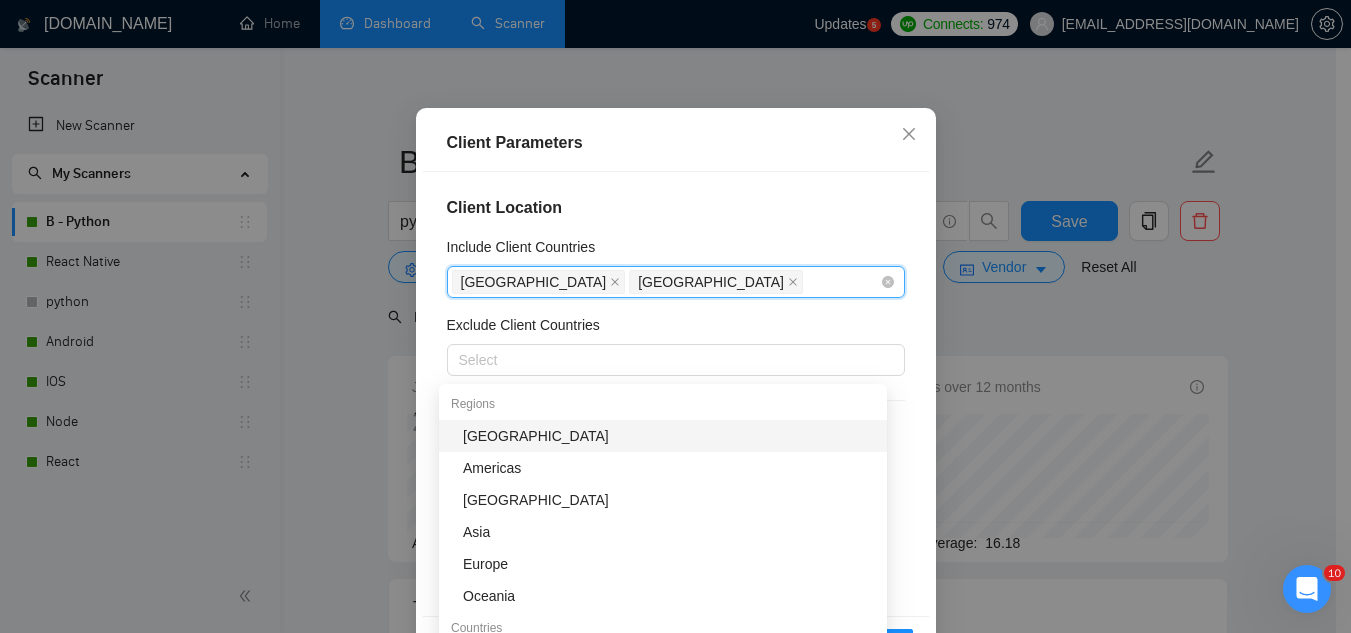 click 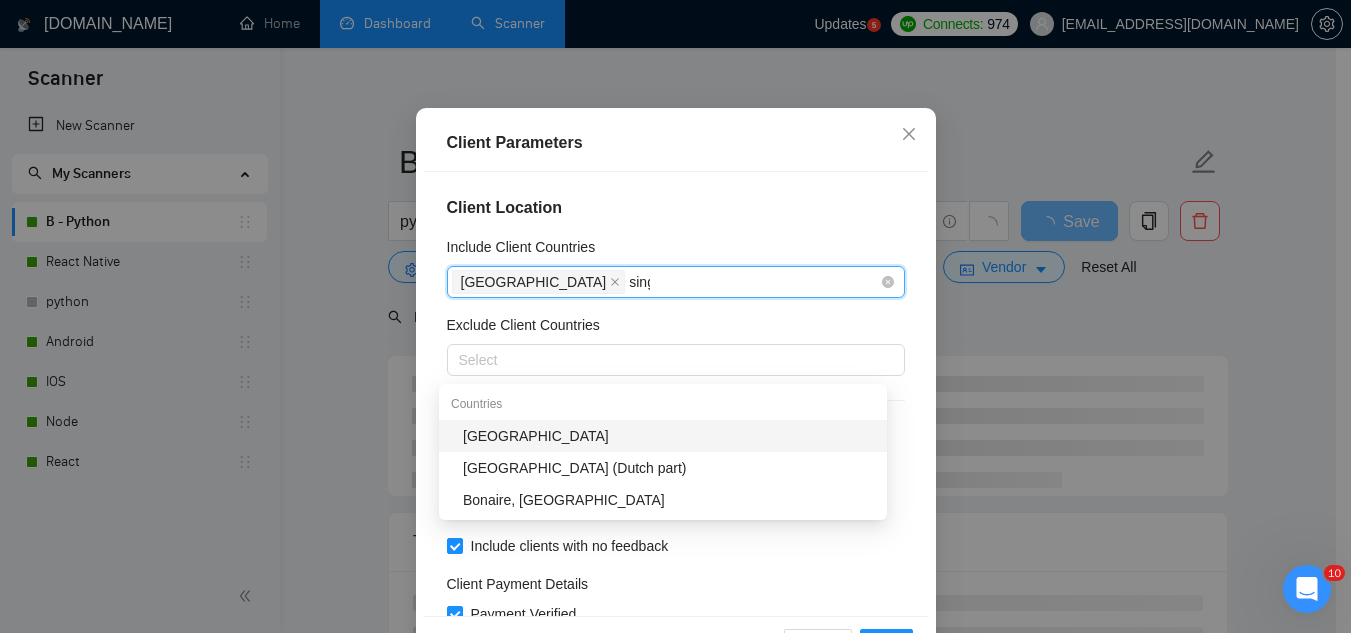 type on "singa" 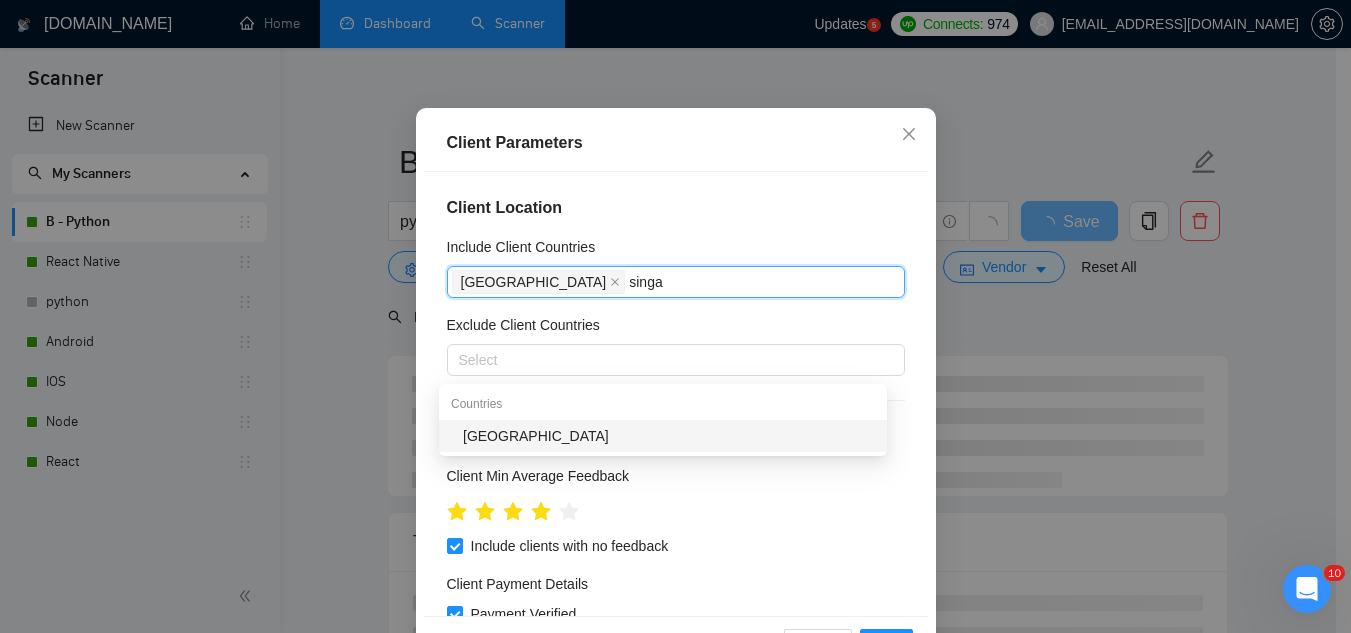 click on "[GEOGRAPHIC_DATA]" at bounding box center [669, 436] 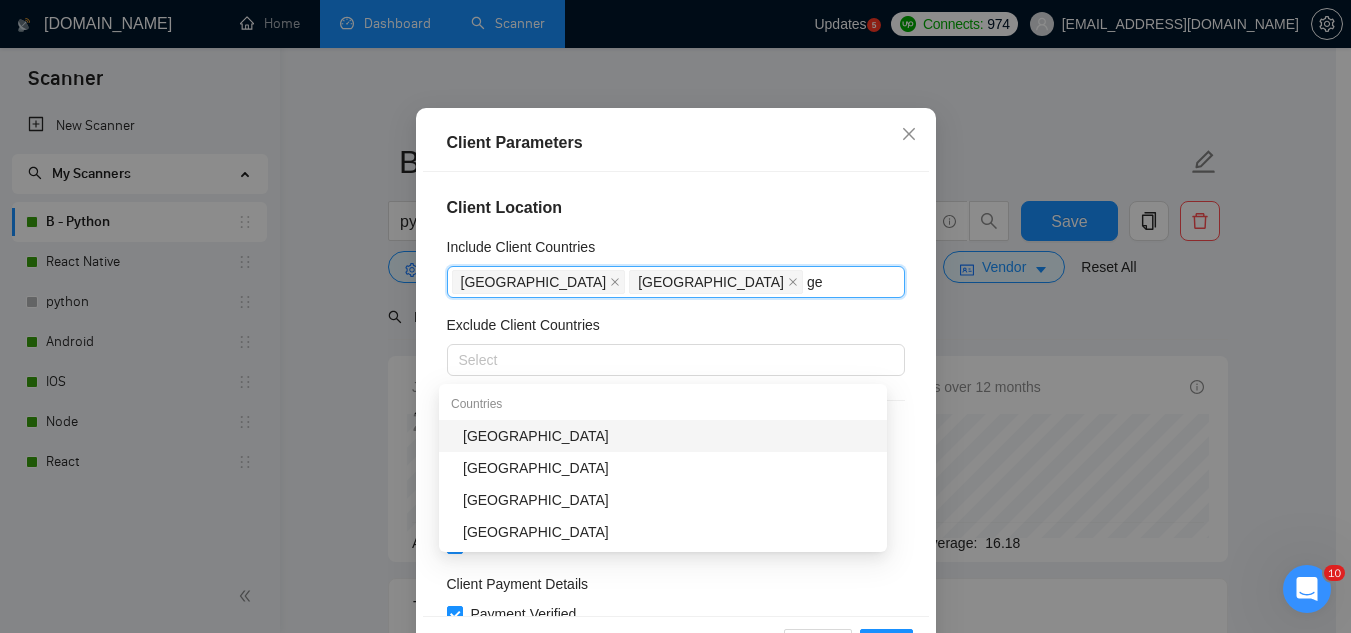 type on "g" 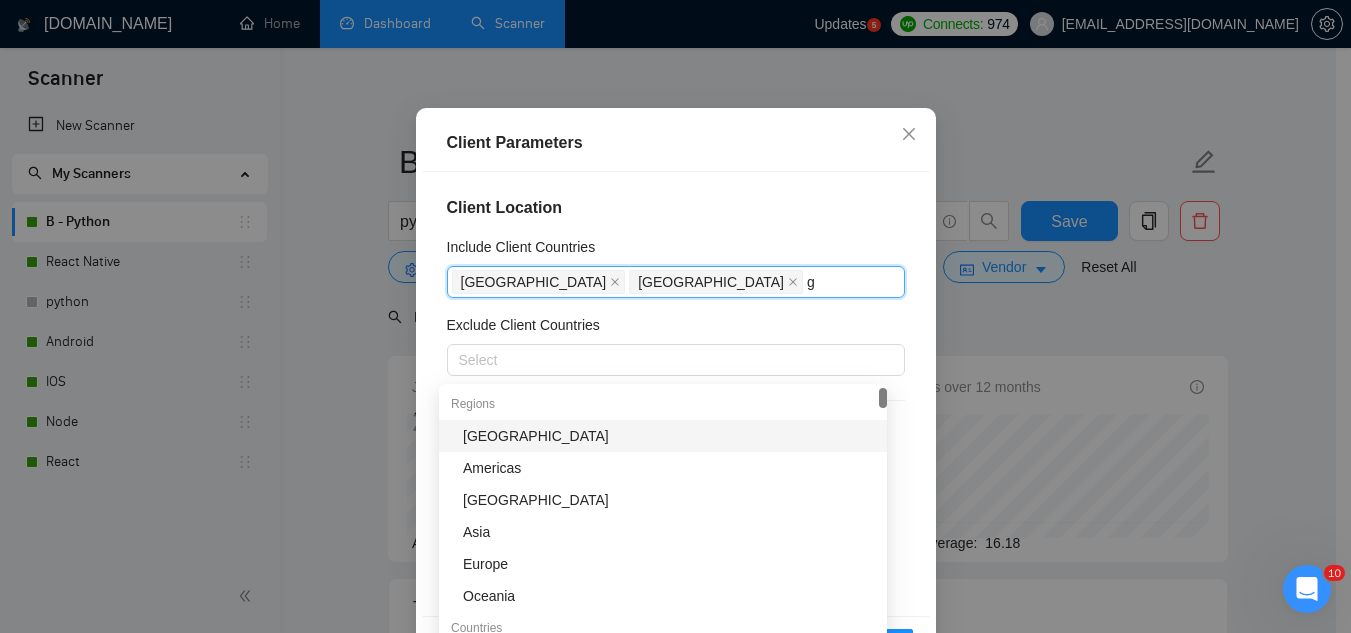 type 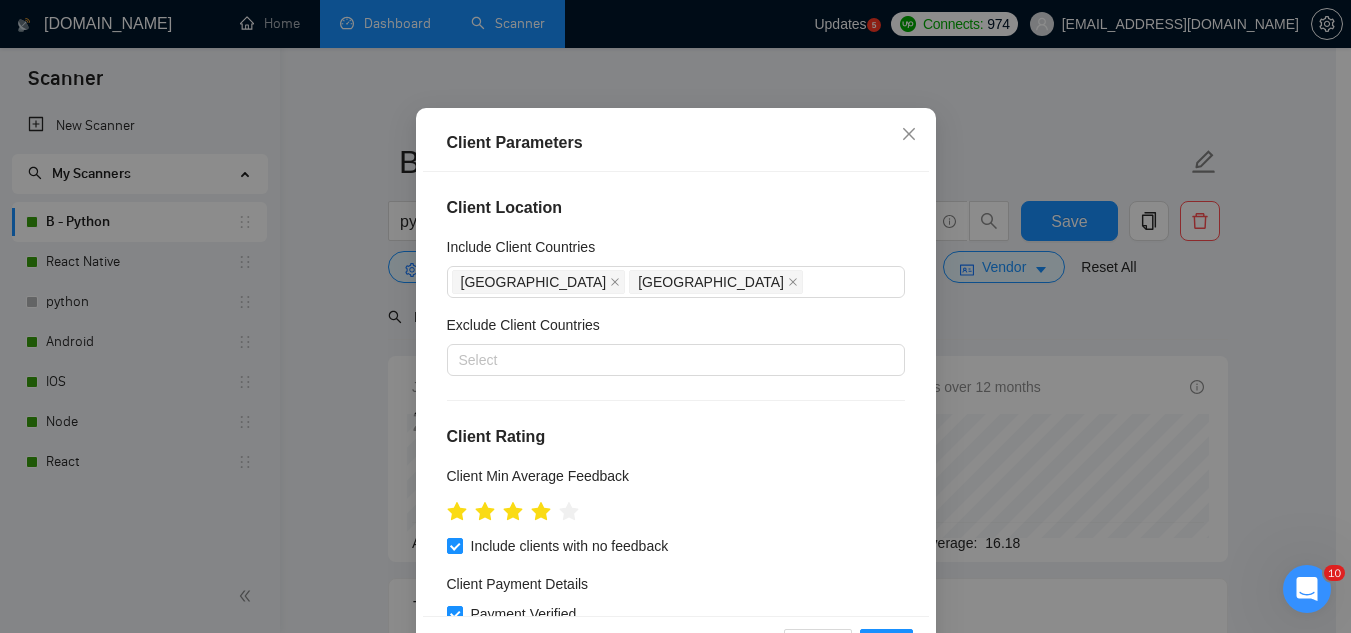 click on "Client Location Include Client Countries [GEOGRAPHIC_DATA] [GEOGRAPHIC_DATA]   Exclude Client Countries   Select Client Rating Client Min Average Feedback Include clients with no feedback Client Payment Details Payment Verified Hire Rate Stats   Client Total Spent $ Min - $ Max Client Hire Rate New Max Rates High Rates     Avg Hourly Rate Paid New $ Min - $ Max Include Clients without Sufficient History Client Profile Client Industry New   Any industry Client Company Size   Any company size Enterprise Clients New   Any clients" at bounding box center [676, 393] 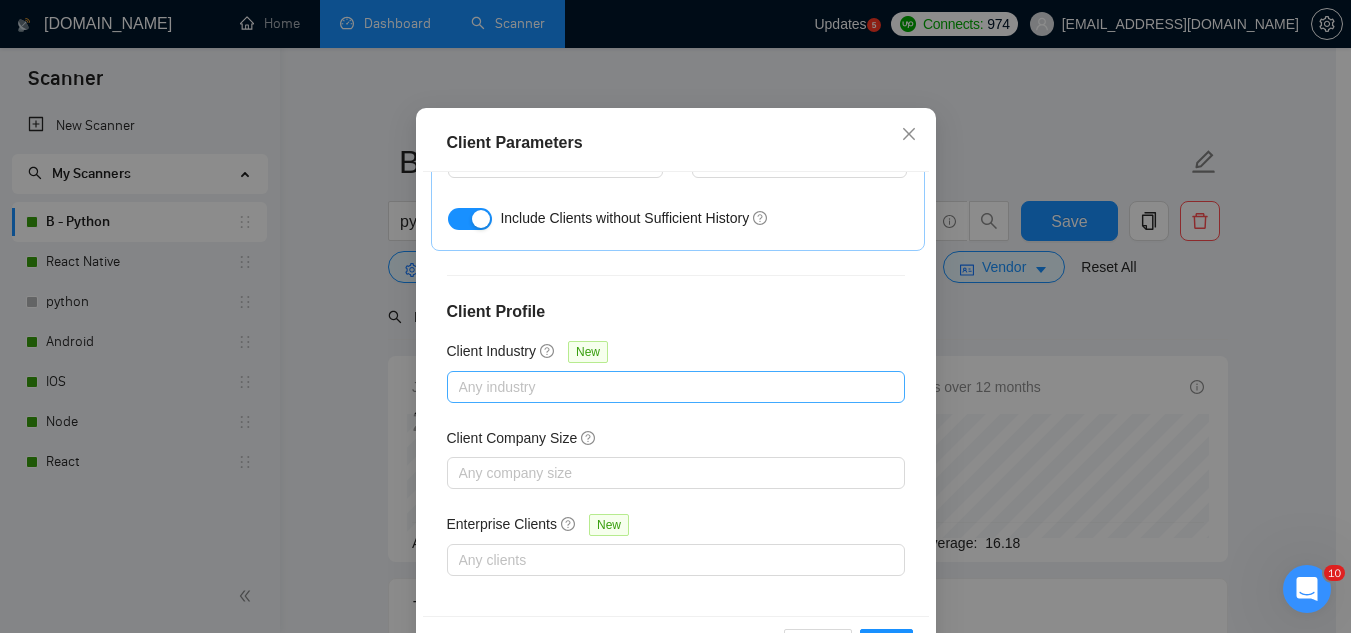 scroll, scrollTop: 801, scrollLeft: 0, axis: vertical 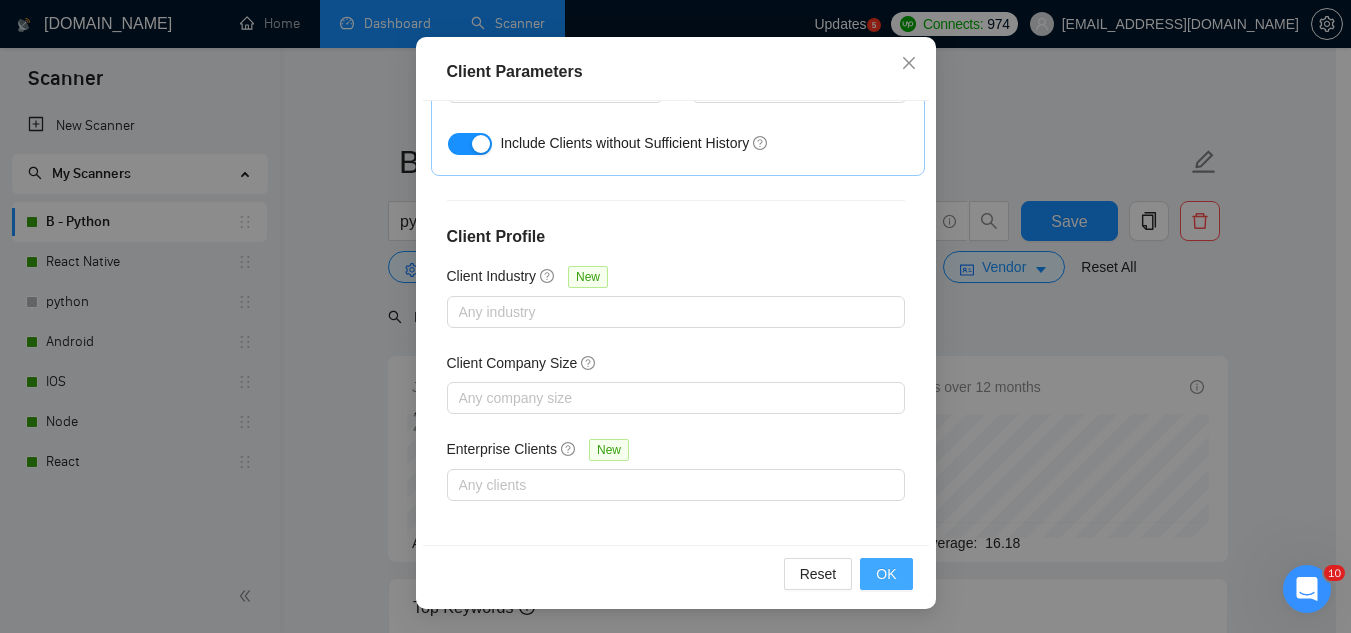 click on "OK" at bounding box center [886, 574] 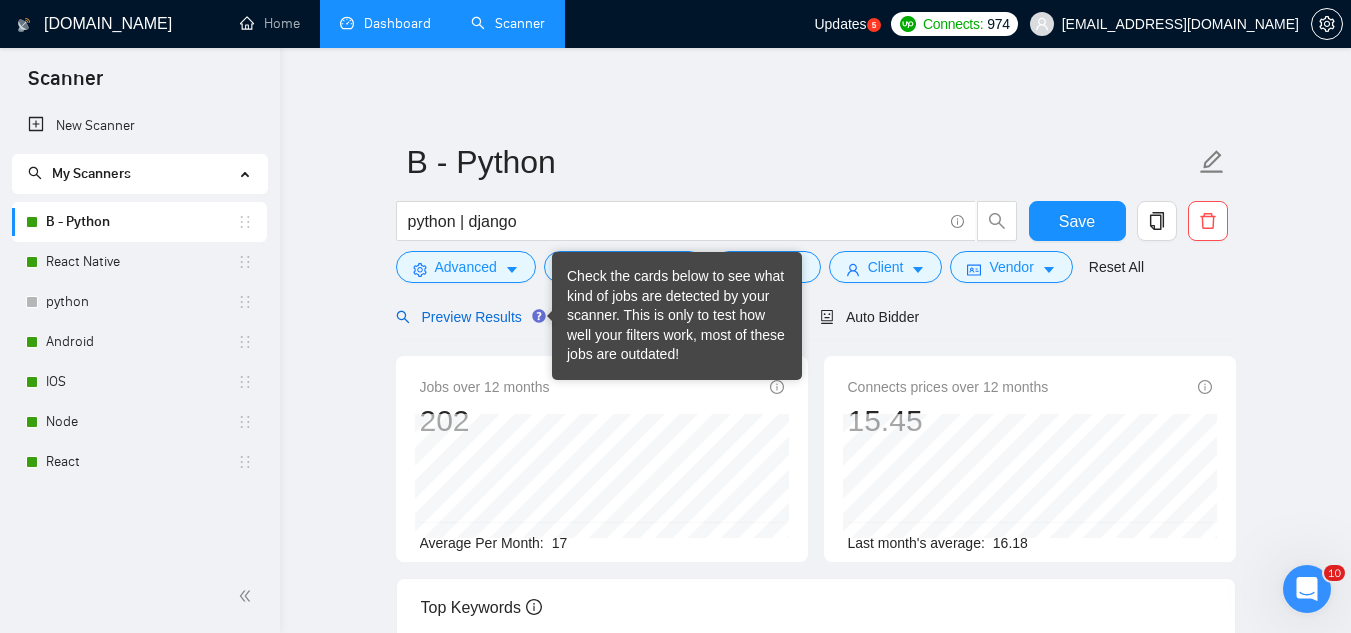 click on "Preview Results" at bounding box center [468, 317] 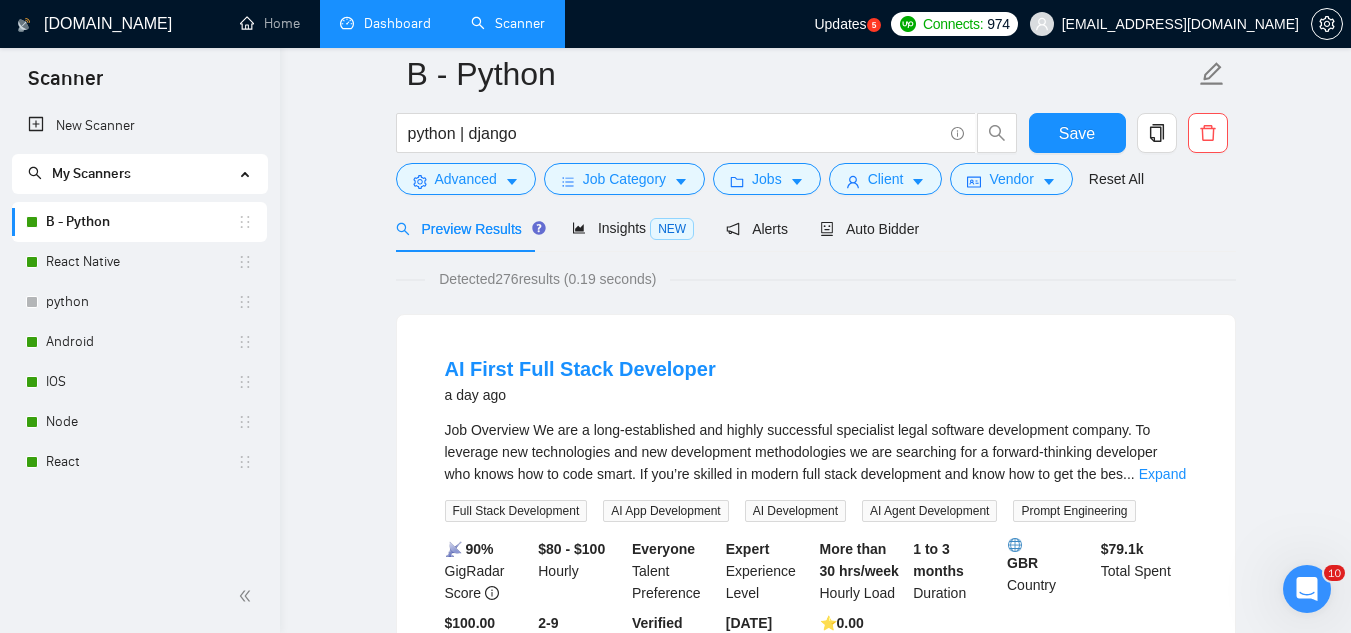 scroll, scrollTop: 0, scrollLeft: 0, axis: both 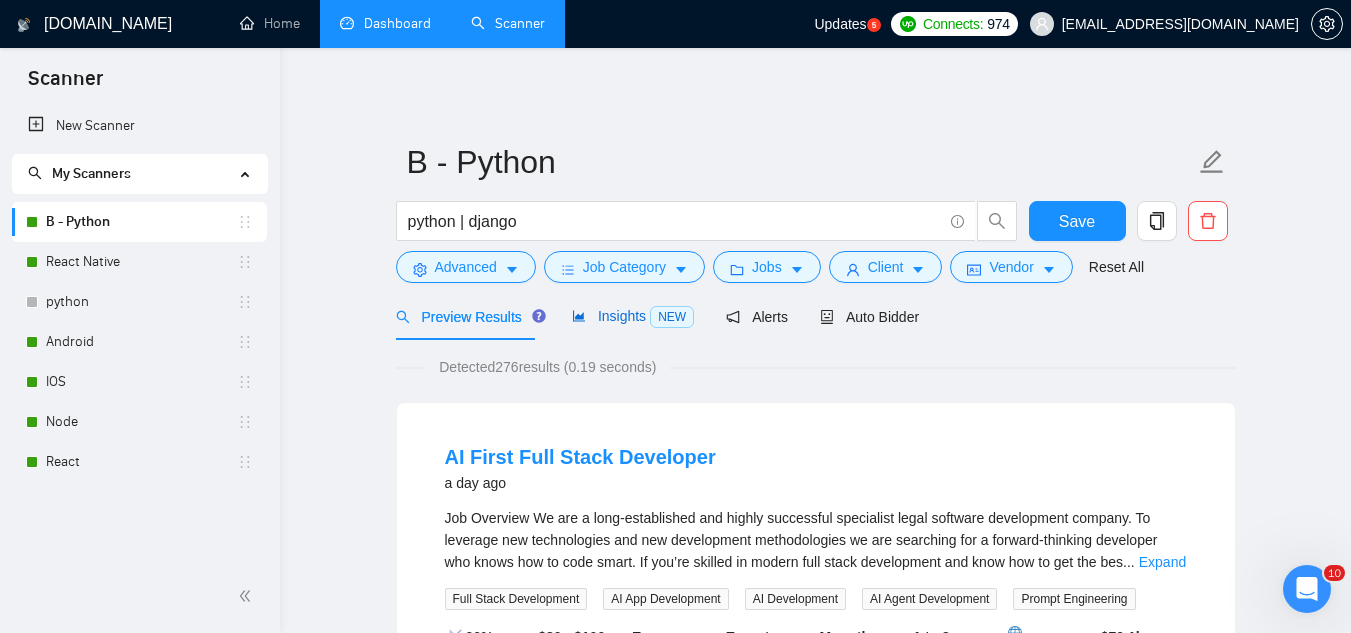 click on "Insights NEW" at bounding box center [633, 316] 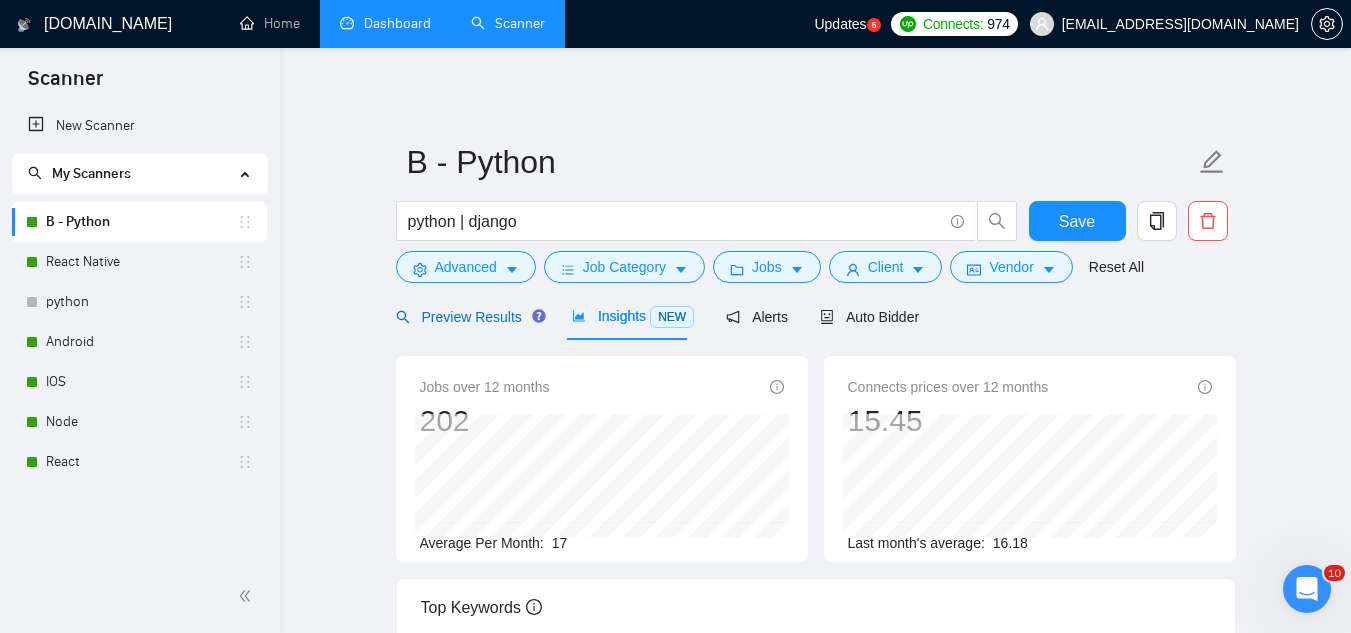 click on "Preview Results" at bounding box center [468, 317] 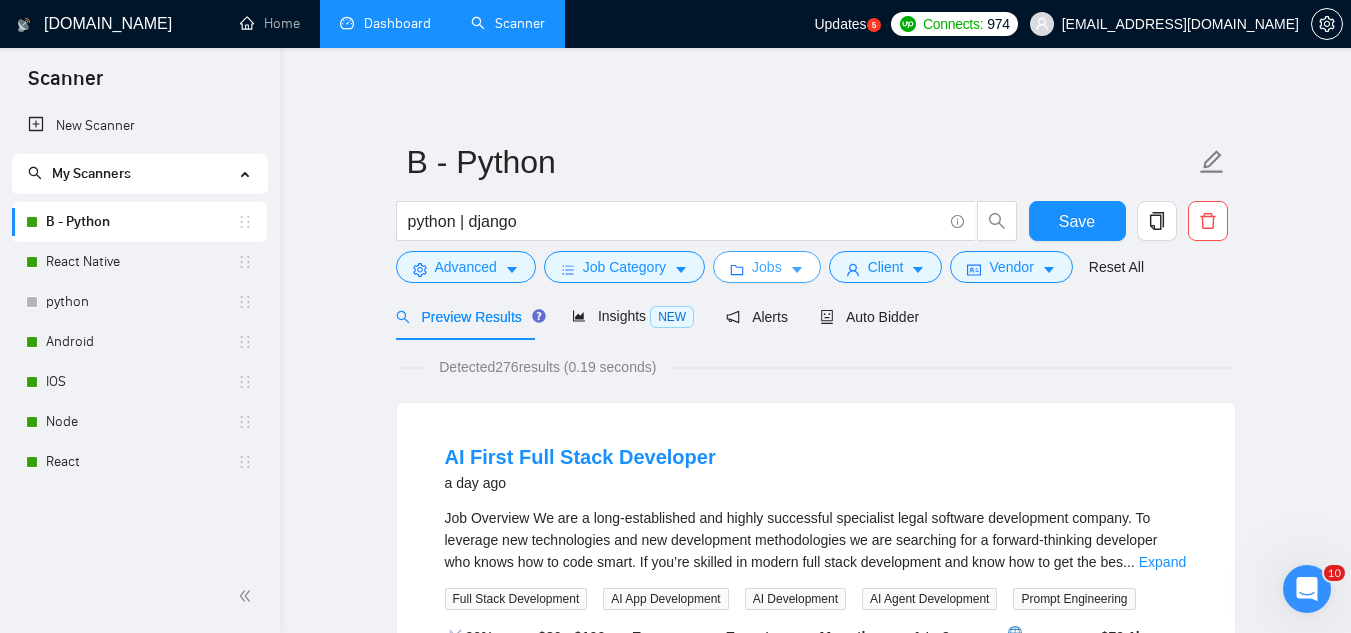 click on "Jobs" at bounding box center (767, 267) 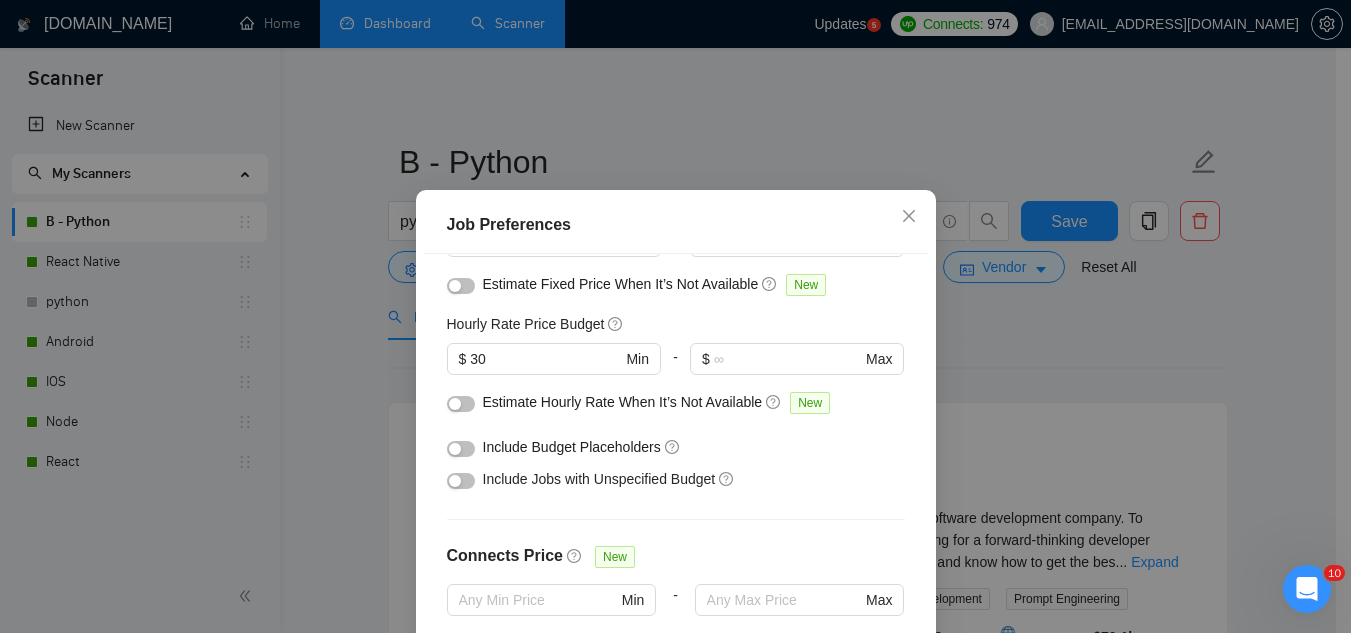 scroll, scrollTop: 0, scrollLeft: 0, axis: both 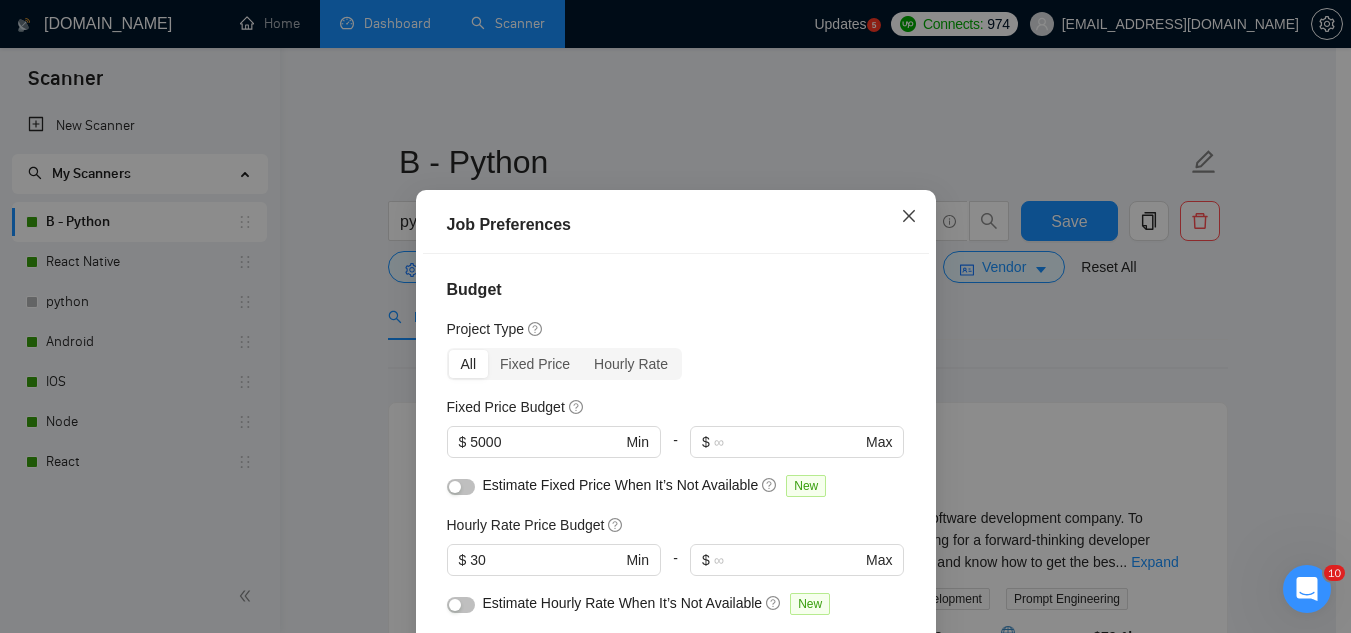 click 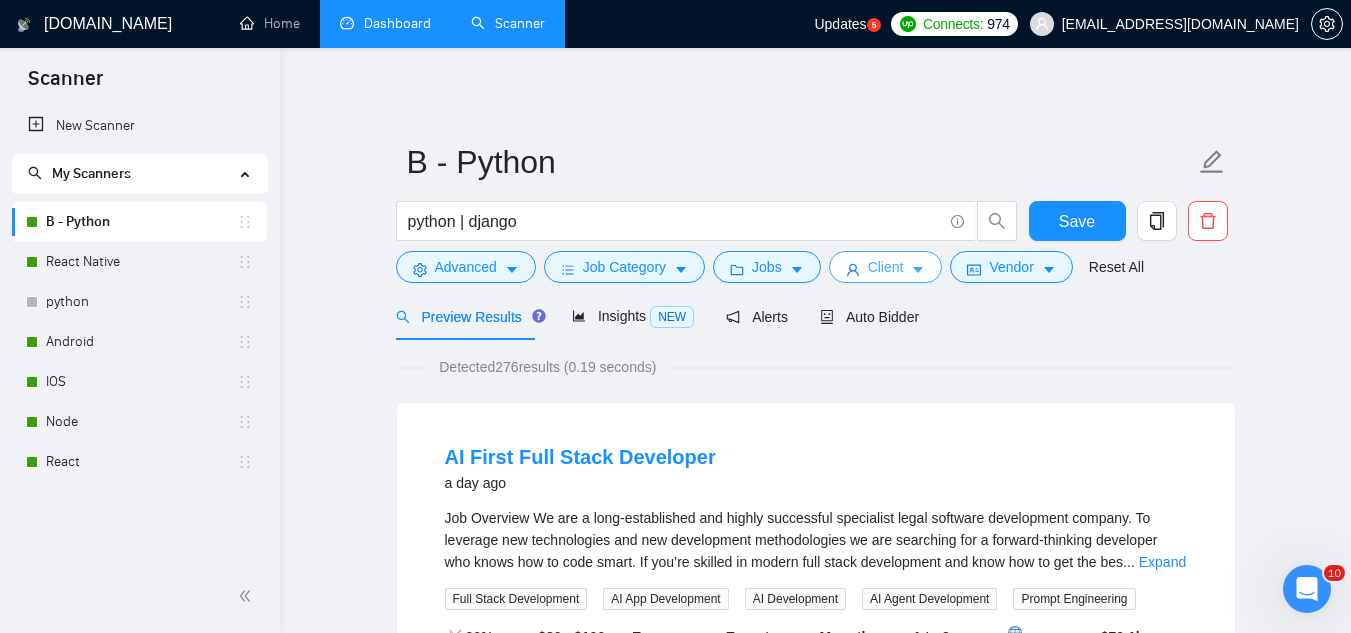 click on "Client" at bounding box center (886, 267) 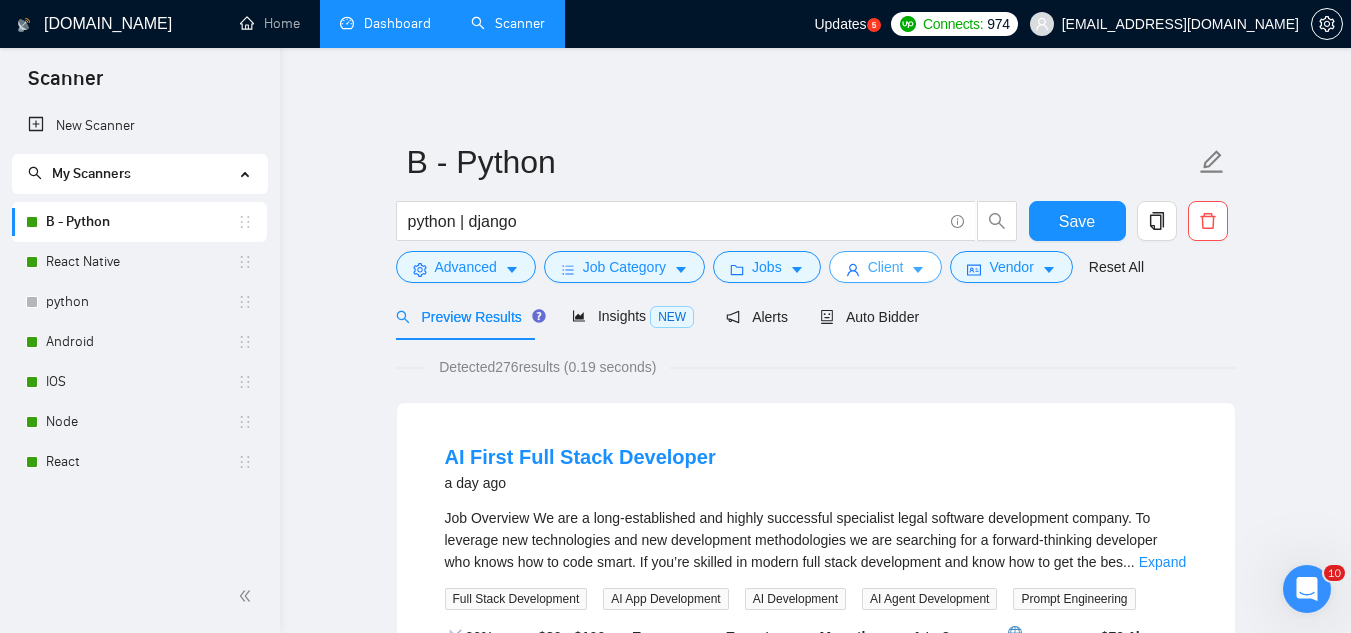 click on "Client Parameters Client Location Include Client Countries [GEOGRAPHIC_DATA] [GEOGRAPHIC_DATA]   Exclude Client Countries   Select Client Rating Client Min Average Feedback Include clients with no feedback Client Payment Details Payment Verified Hire Rate Stats   Client Total Spent $ Min - $ Max Client Hire Rate New Max Rates High Rates     Avg Hourly Rate Paid New $ Min - $ Max Include Clients without Sufficient History Client Profile Client Industry New   Any industry Client Company Size   Any company size Enterprise Clients New   Any clients Reset OK" at bounding box center [675, 633] 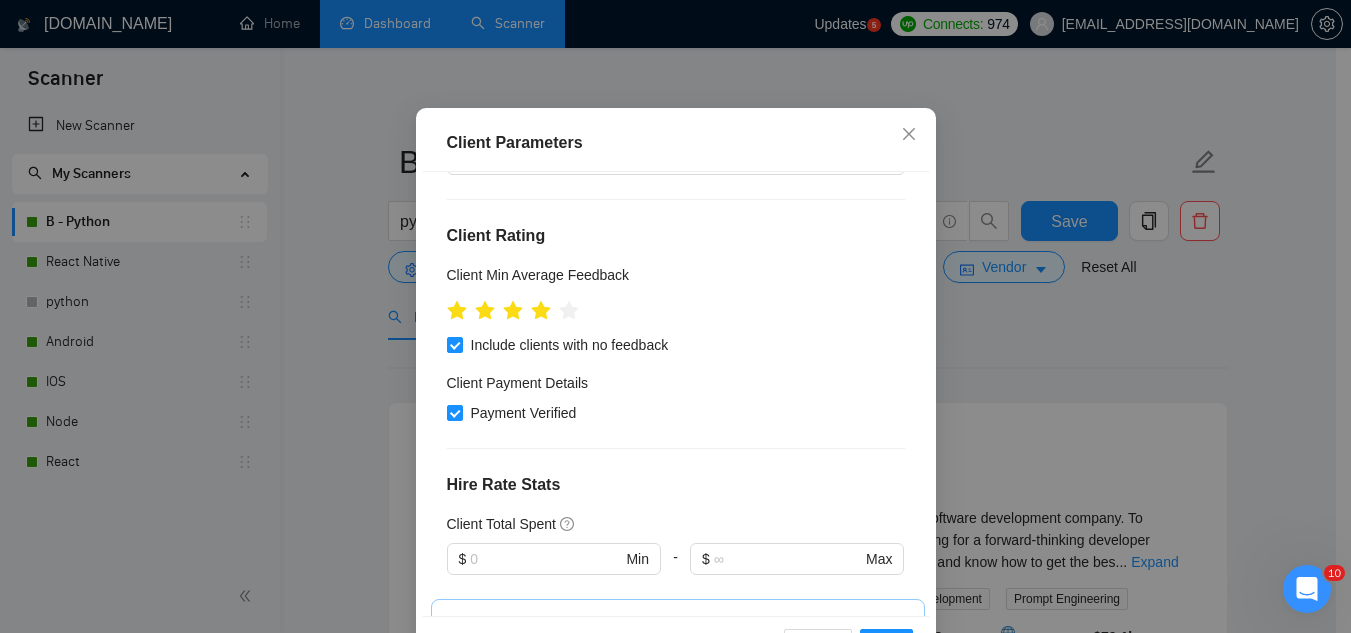 scroll, scrollTop: 0, scrollLeft: 0, axis: both 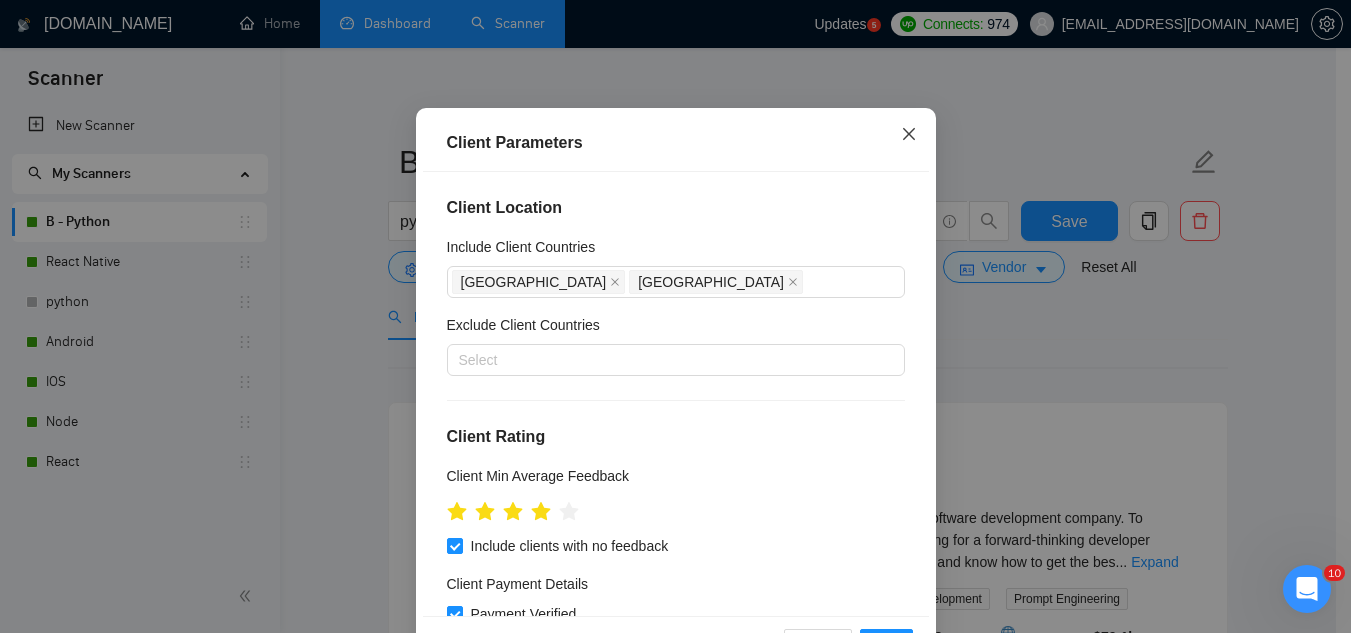 click 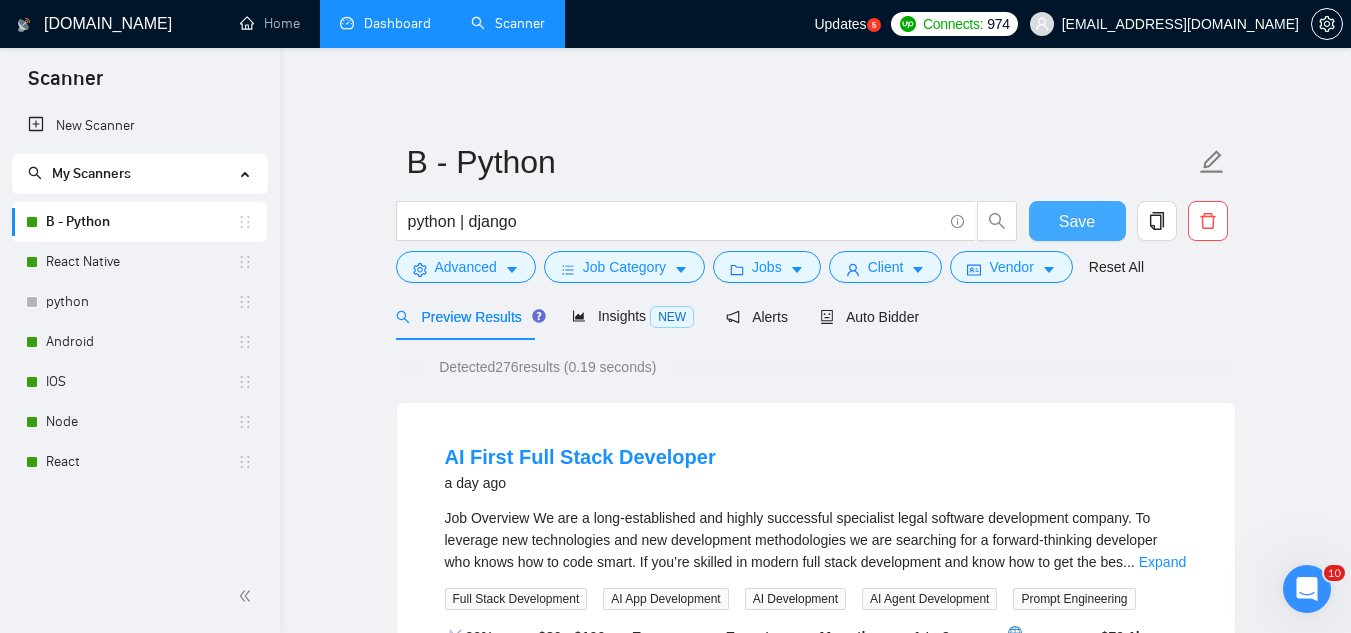 drag, startPoint x: 1076, startPoint y: 231, endPoint x: 1063, endPoint y: 231, distance: 13 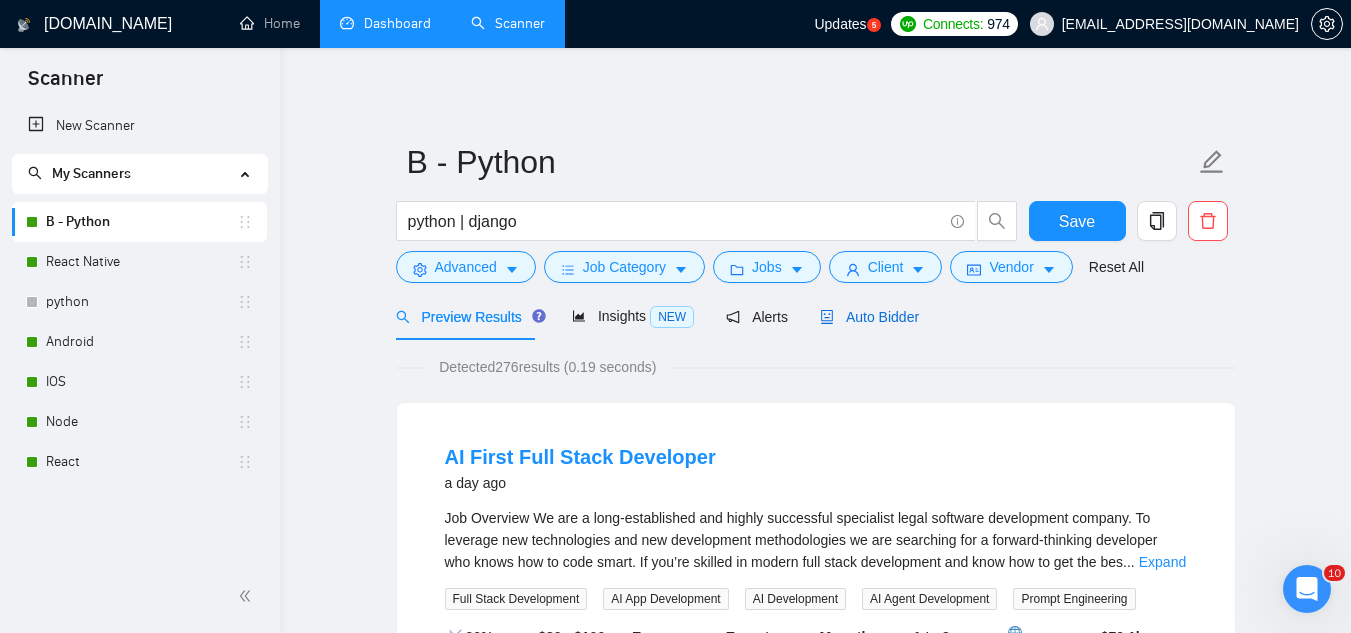 click on "Auto Bidder" at bounding box center (869, 317) 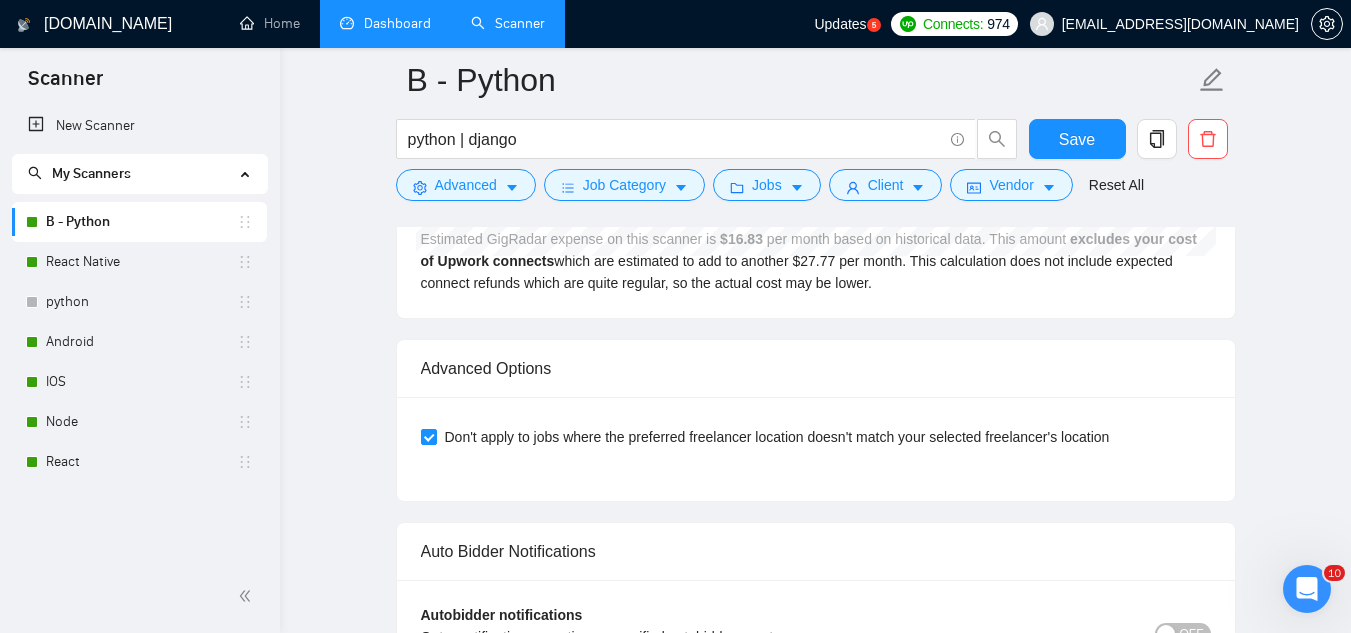 scroll, scrollTop: 3600, scrollLeft: 0, axis: vertical 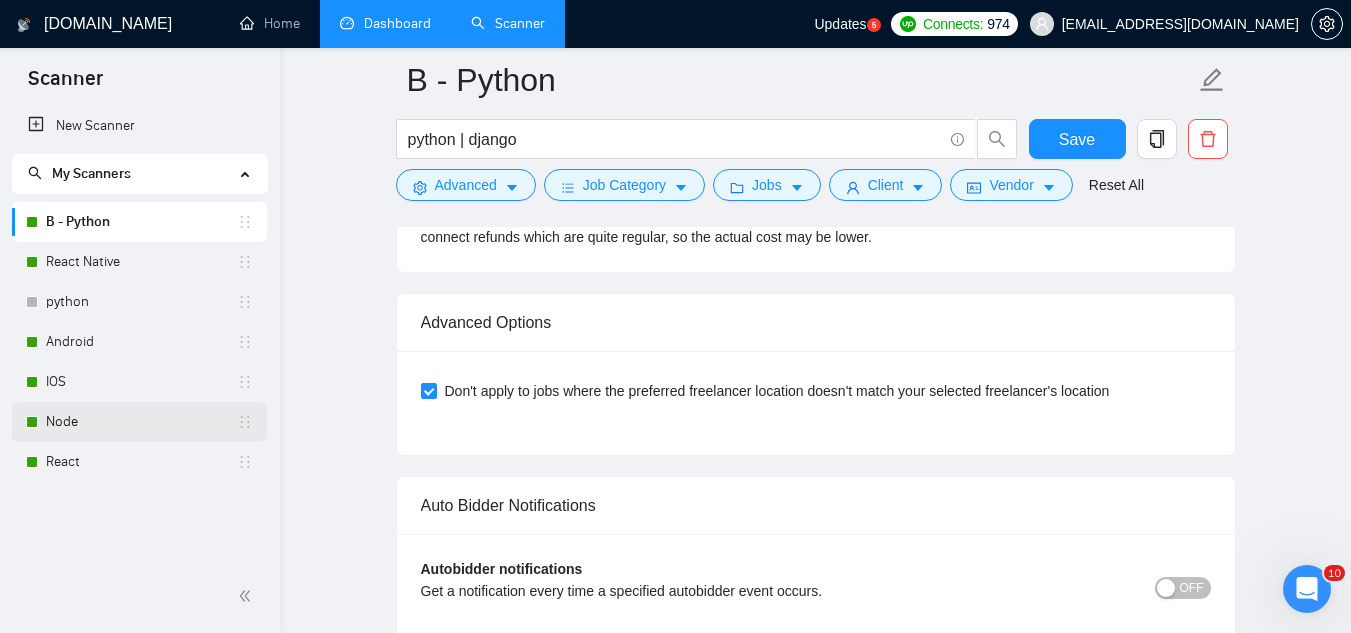 click on "Node" at bounding box center (141, 422) 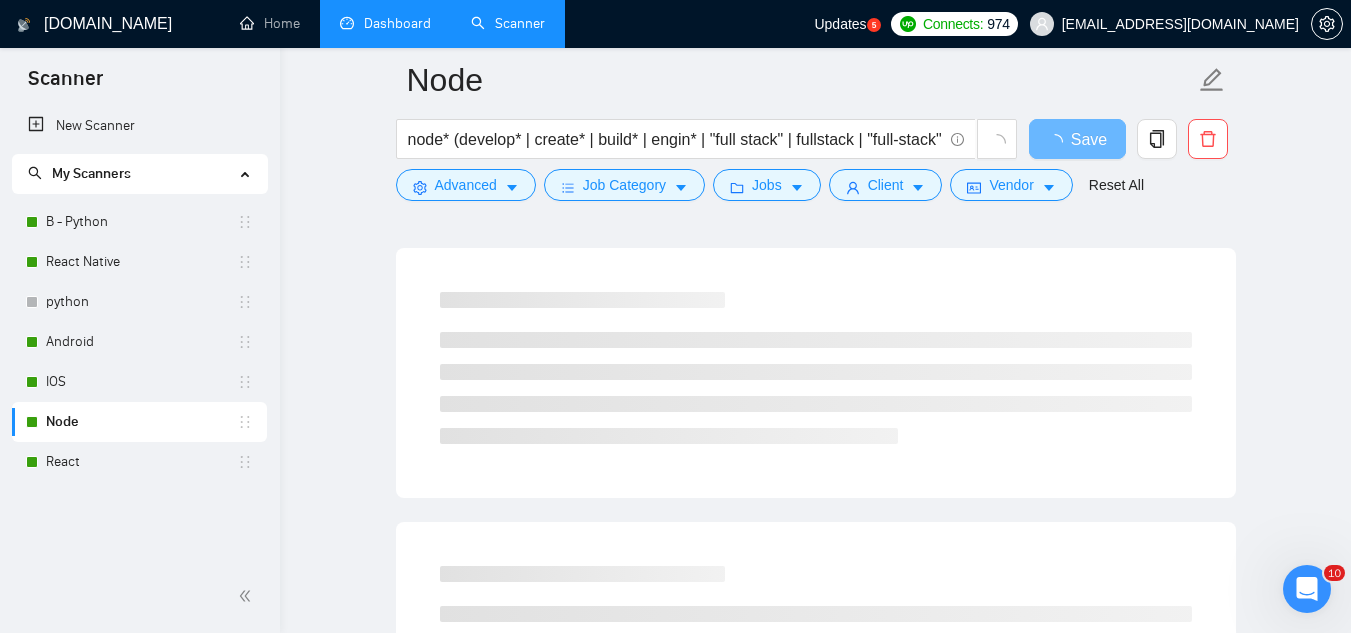 scroll, scrollTop: 0, scrollLeft: 0, axis: both 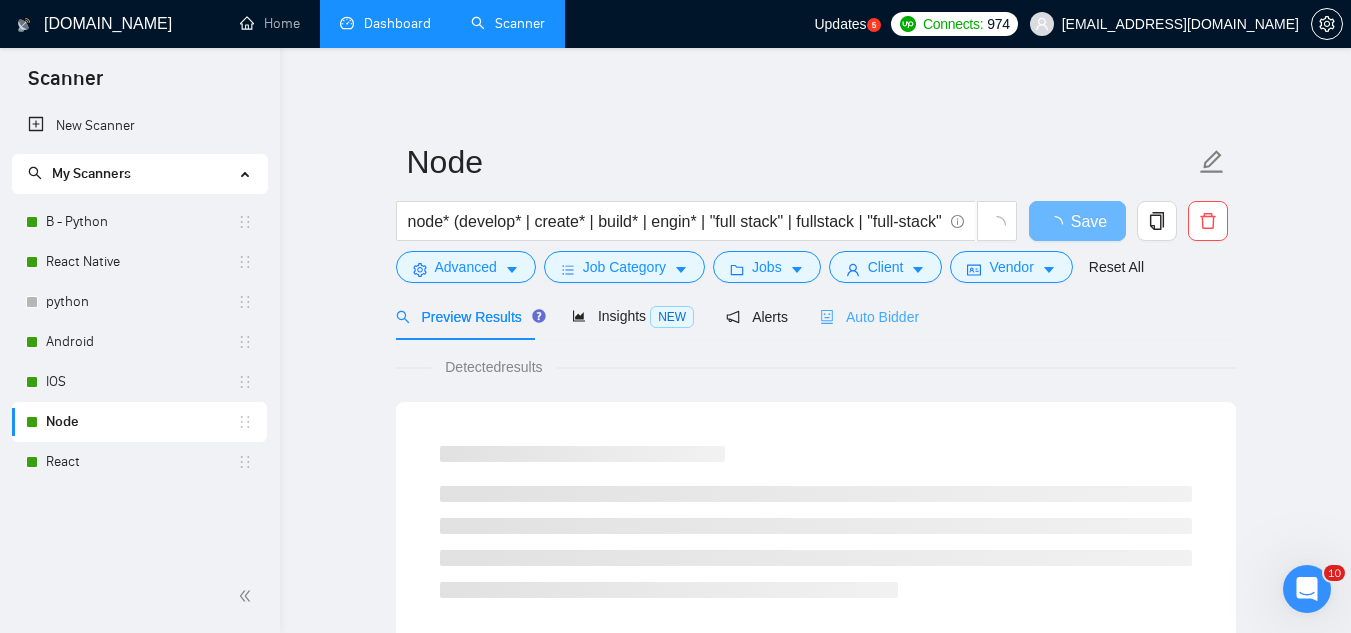 click on "Auto Bidder" at bounding box center [869, 316] 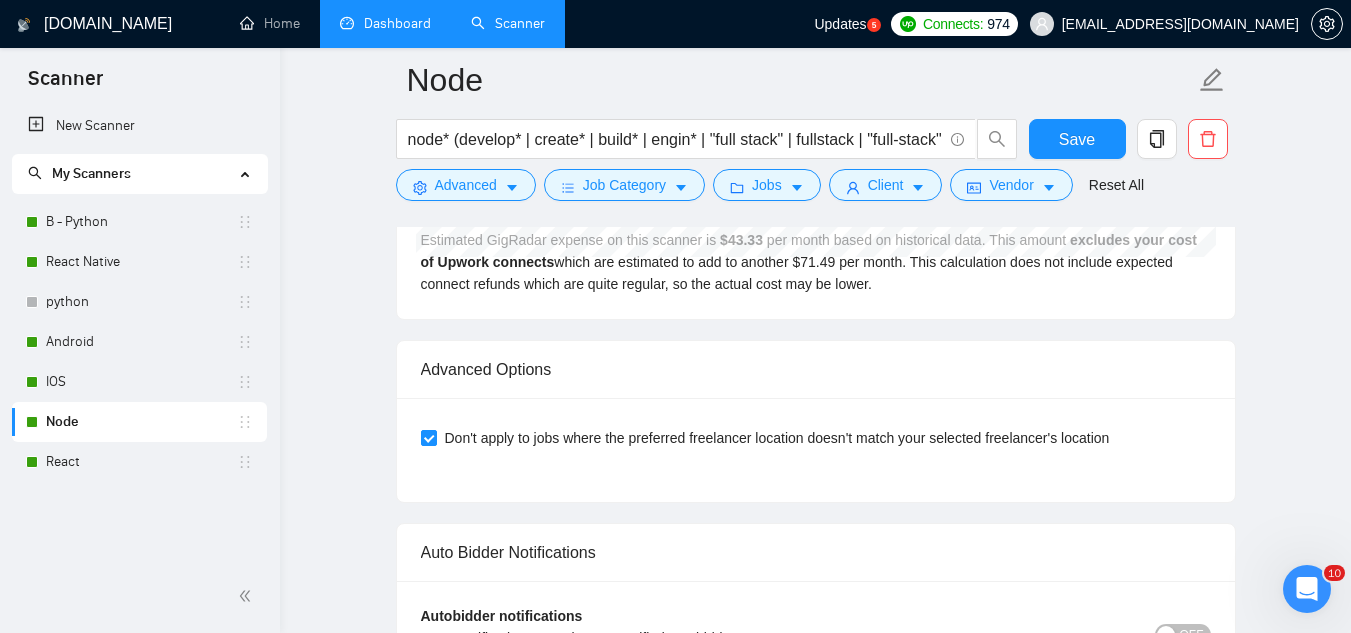 scroll, scrollTop: 3600, scrollLeft: 0, axis: vertical 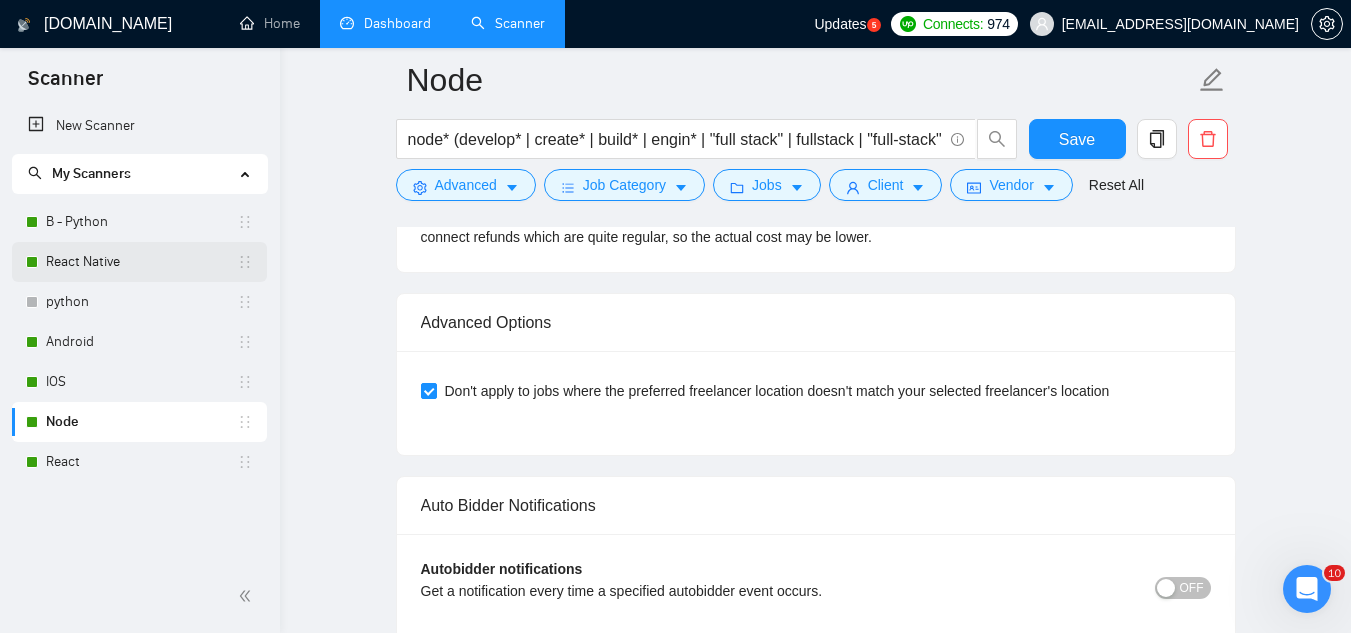 click on "React Native" at bounding box center [141, 262] 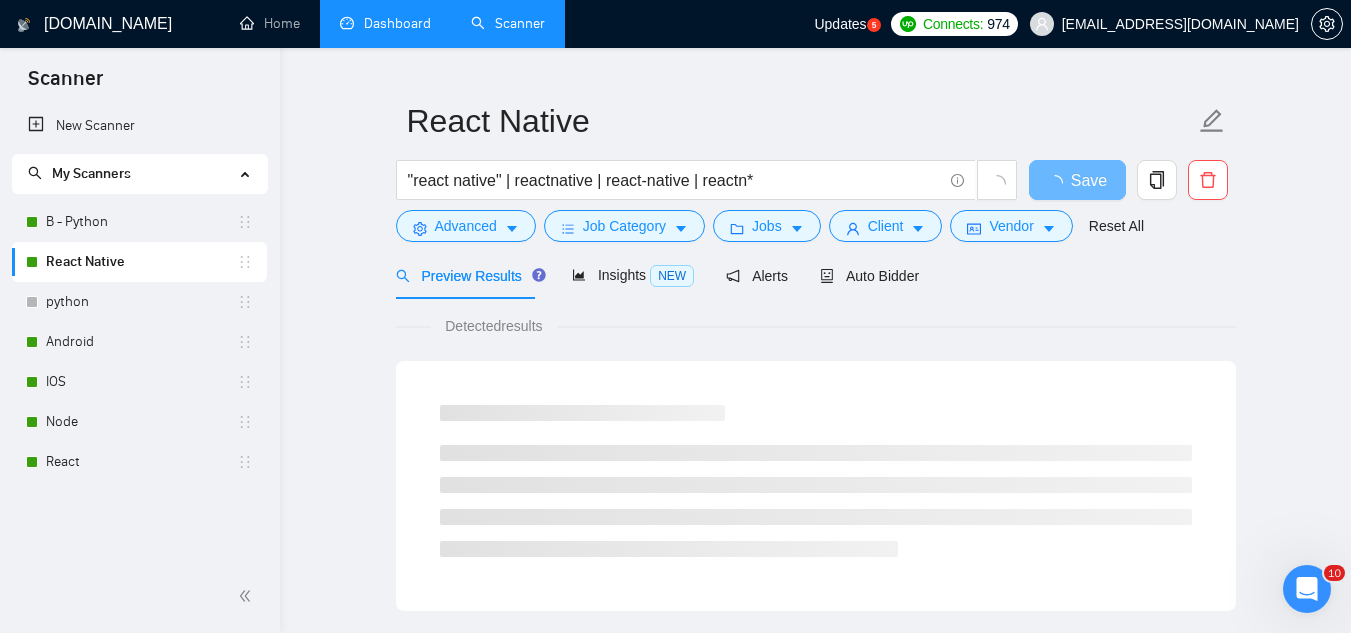 scroll, scrollTop: 0, scrollLeft: 0, axis: both 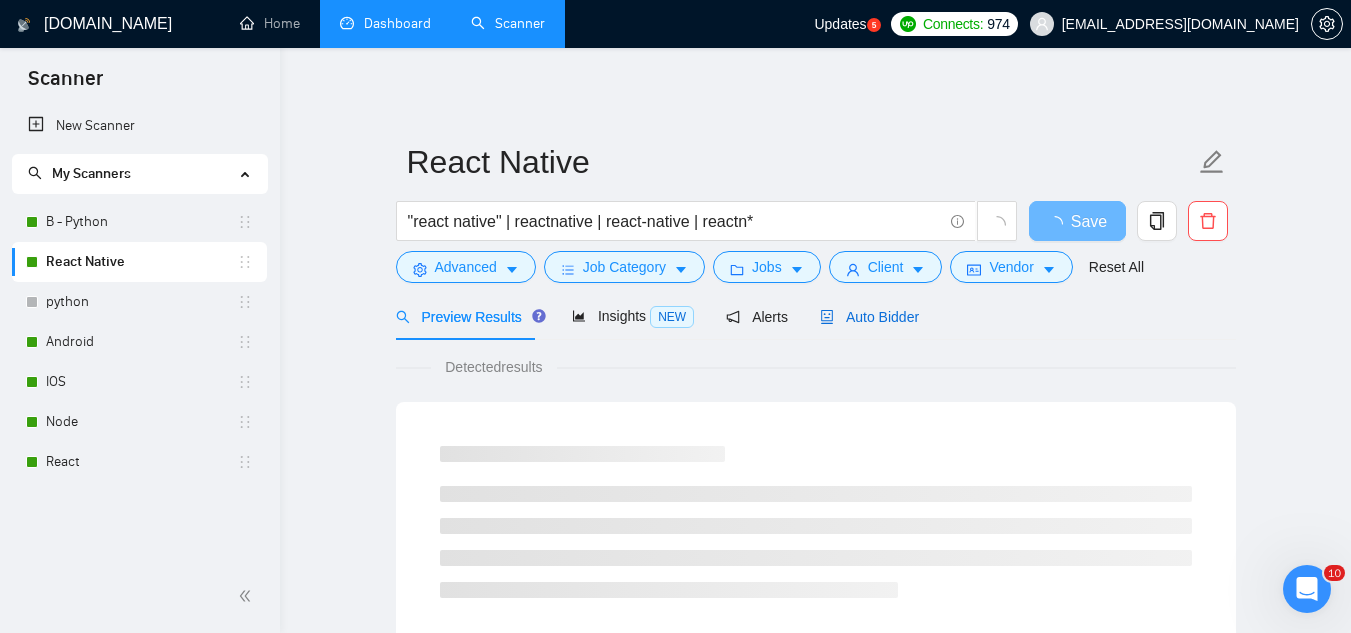 click on "Auto Bidder" at bounding box center [869, 317] 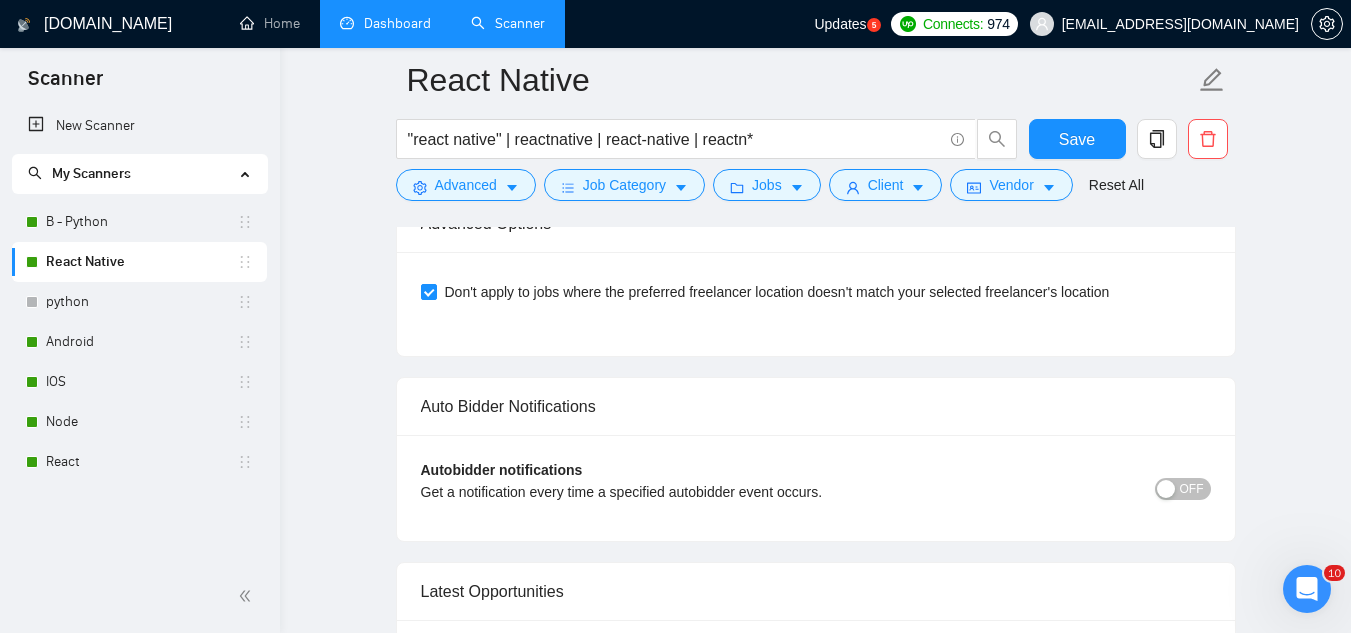 scroll, scrollTop: 3700, scrollLeft: 0, axis: vertical 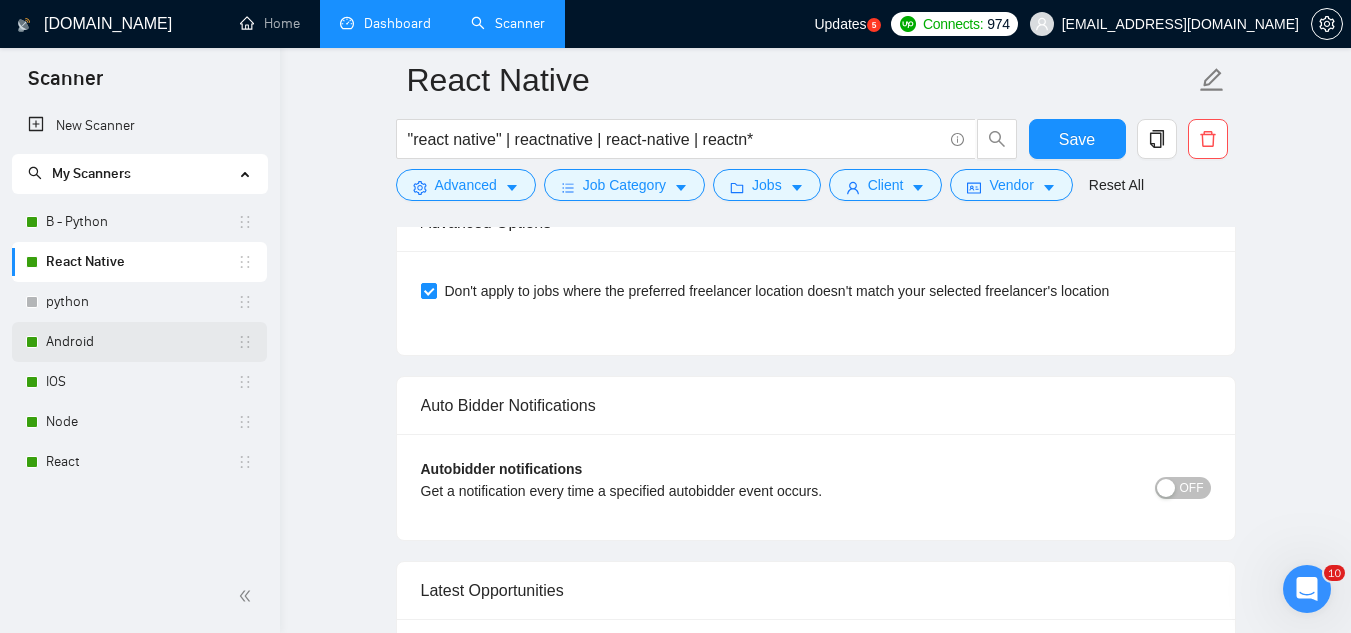 click on "Android" at bounding box center [141, 342] 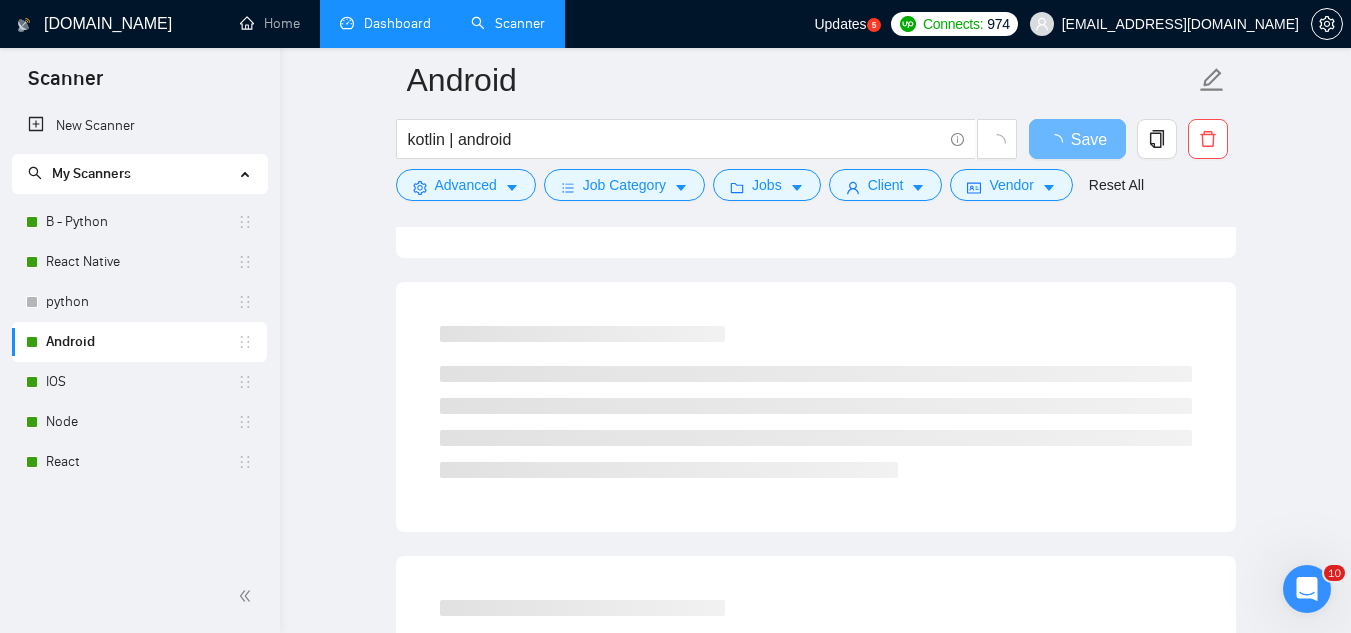 scroll, scrollTop: 0, scrollLeft: 0, axis: both 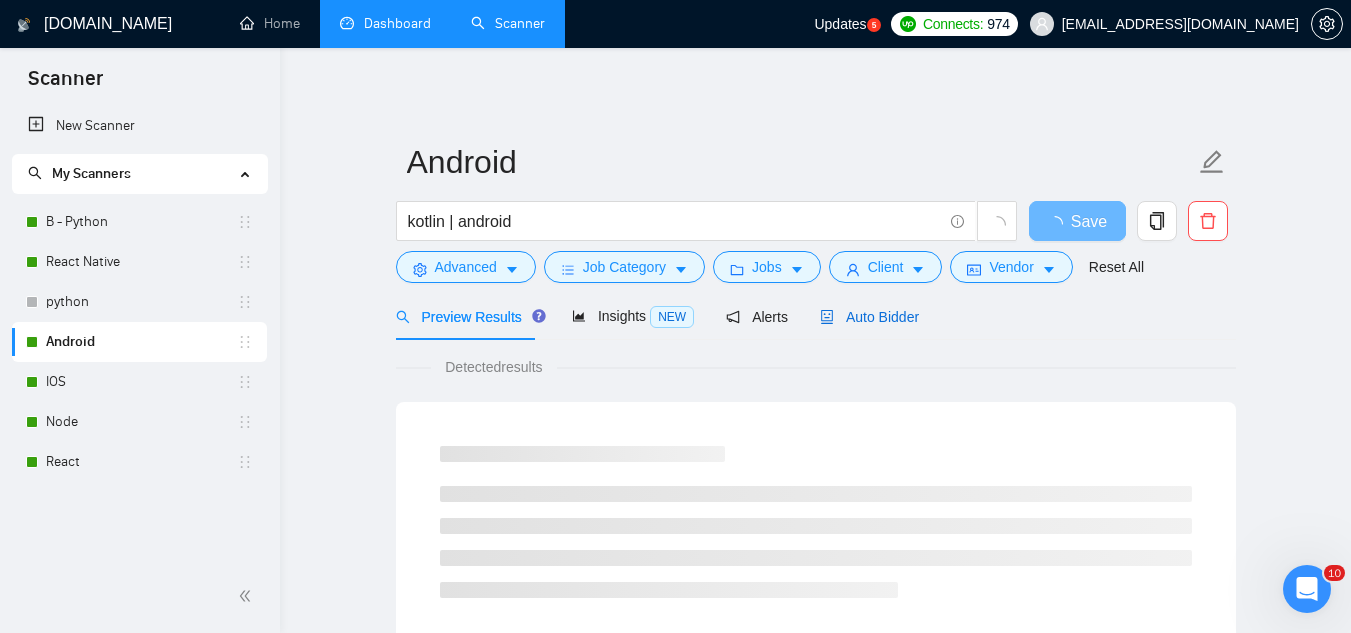 click on "Auto Bidder" at bounding box center (869, 317) 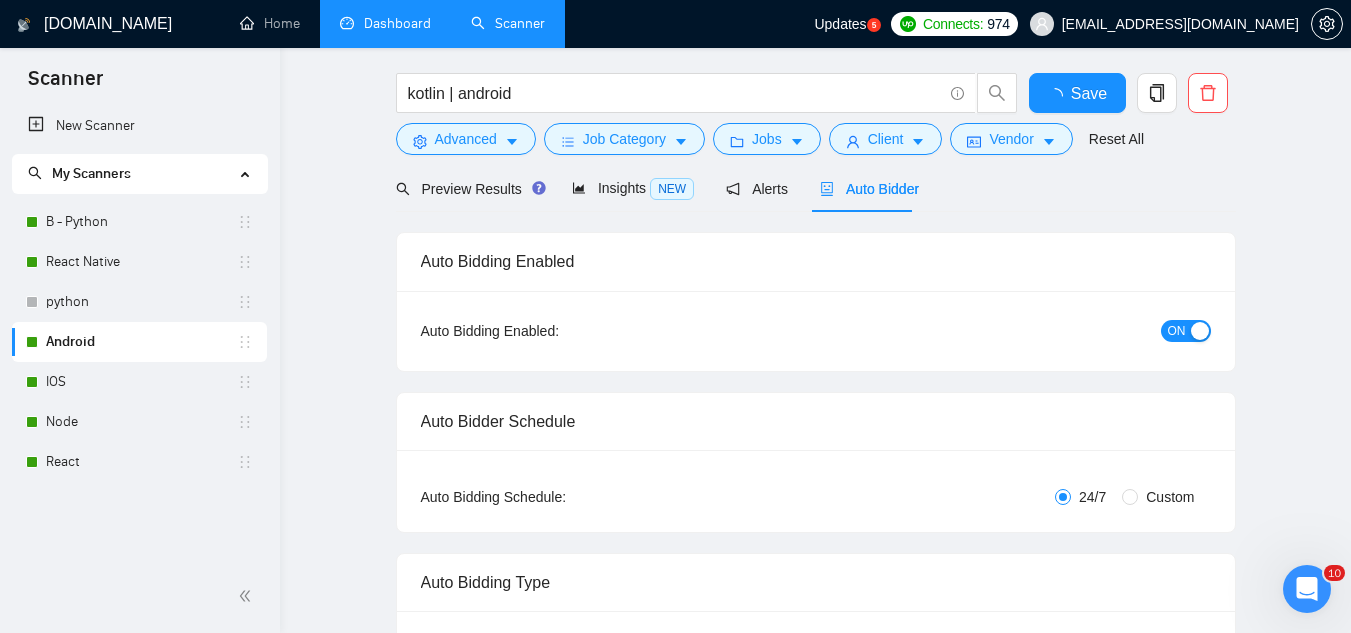 type 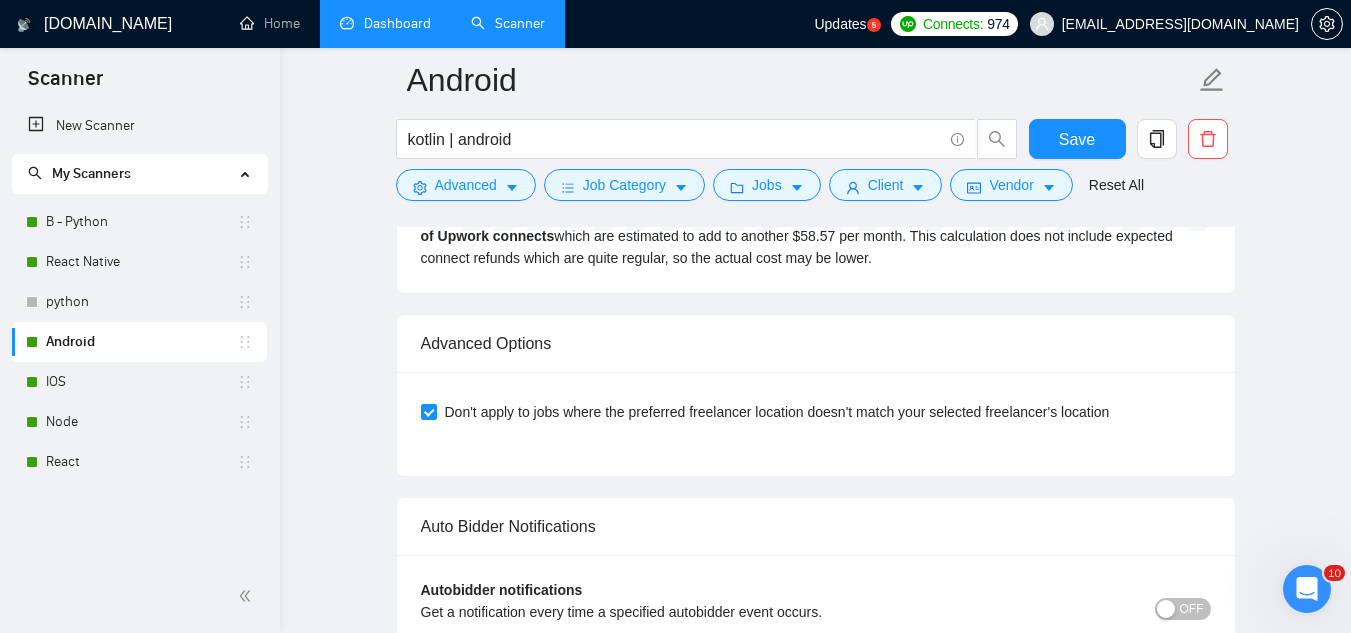 scroll, scrollTop: 3600, scrollLeft: 0, axis: vertical 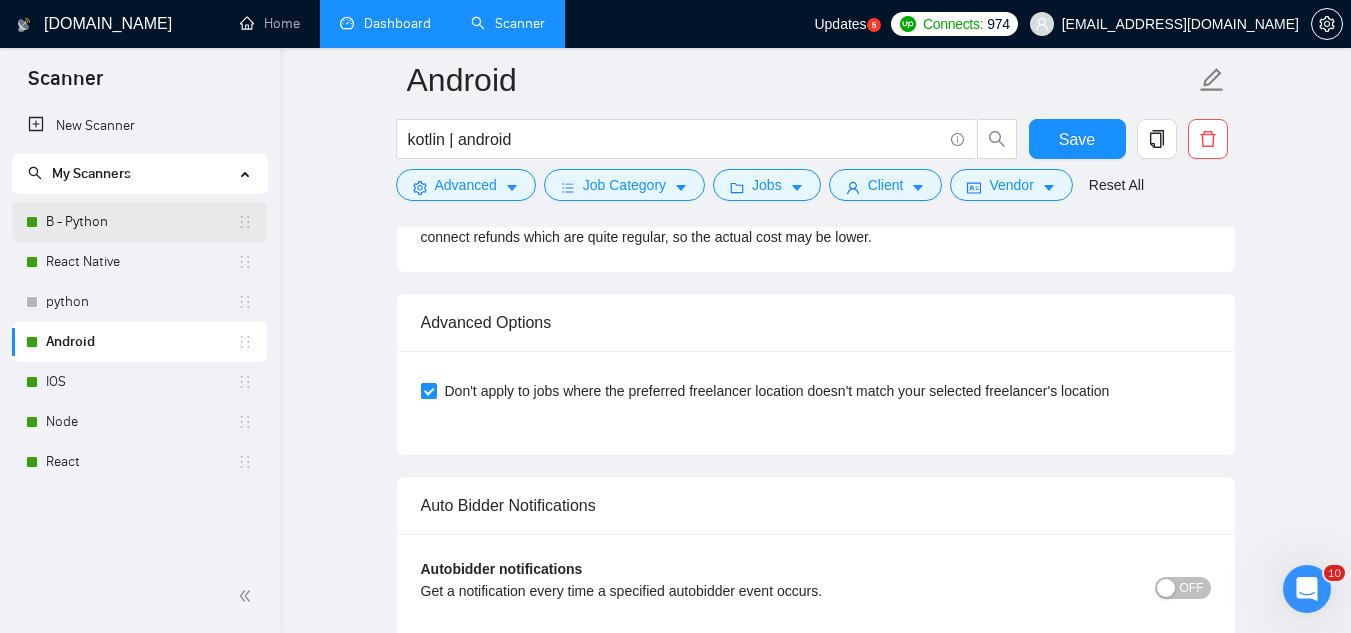 click on "B - Python" at bounding box center [141, 222] 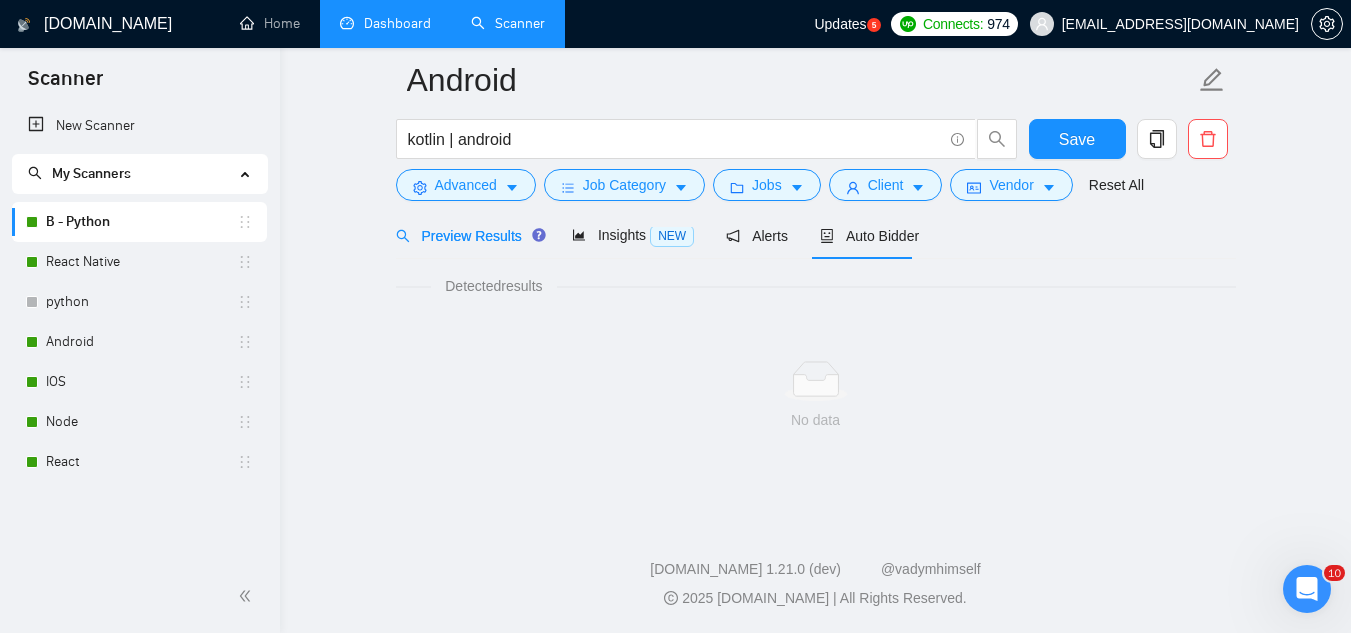 scroll, scrollTop: 1284, scrollLeft: 0, axis: vertical 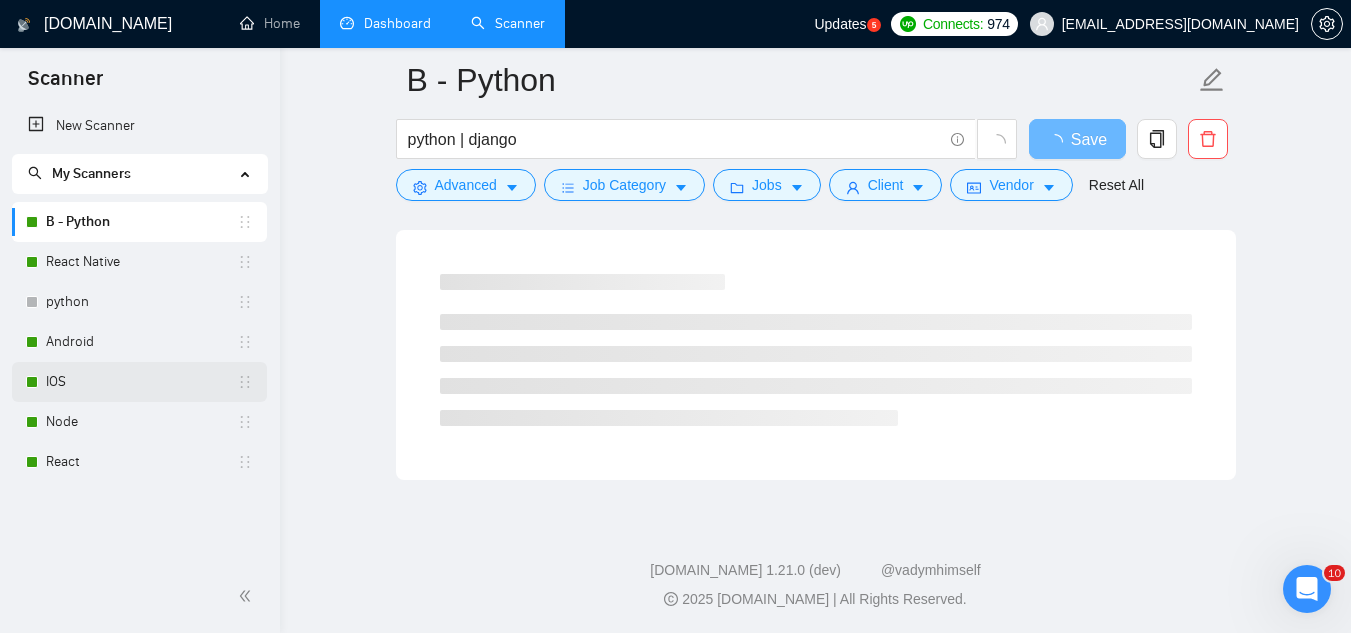 click on "IOS" at bounding box center [141, 382] 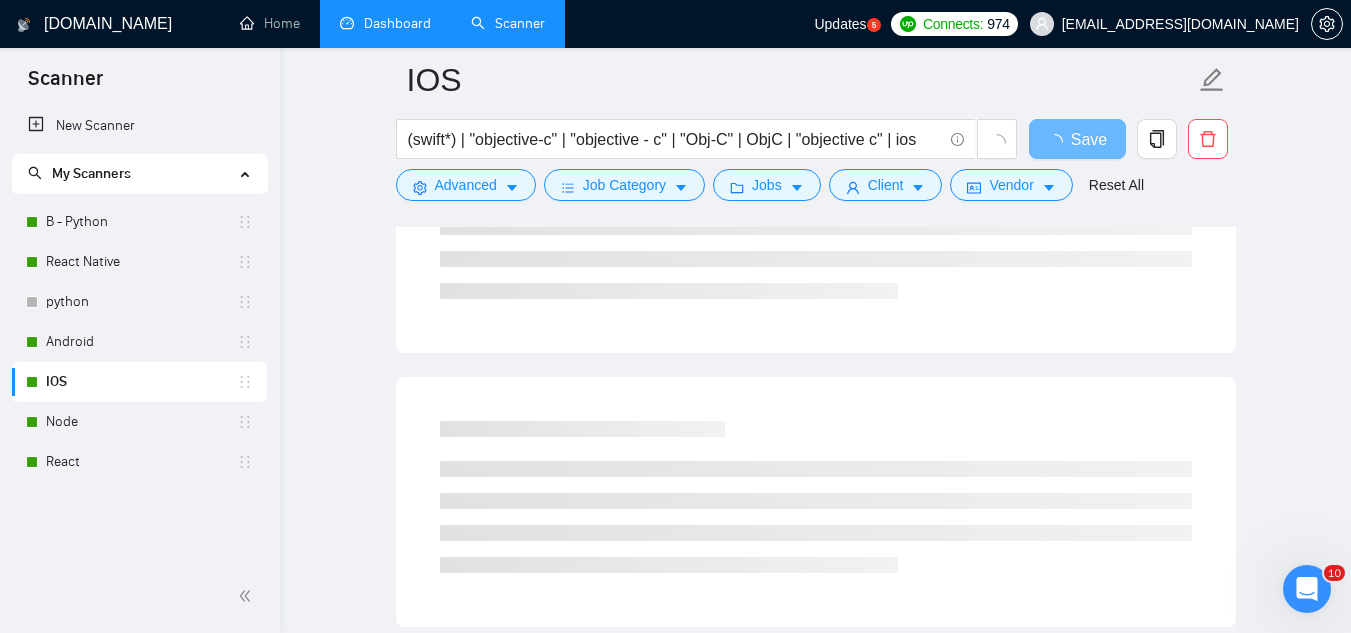 scroll, scrollTop: 0, scrollLeft: 0, axis: both 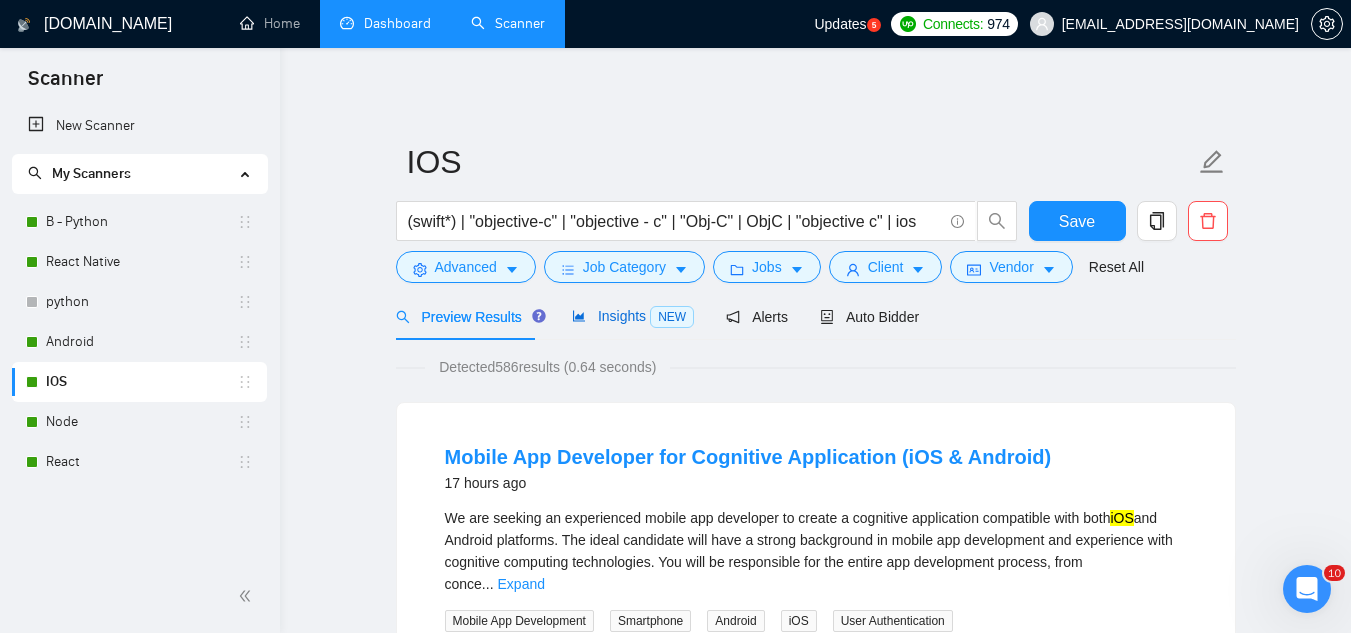 click on "Insights NEW" at bounding box center (633, 316) 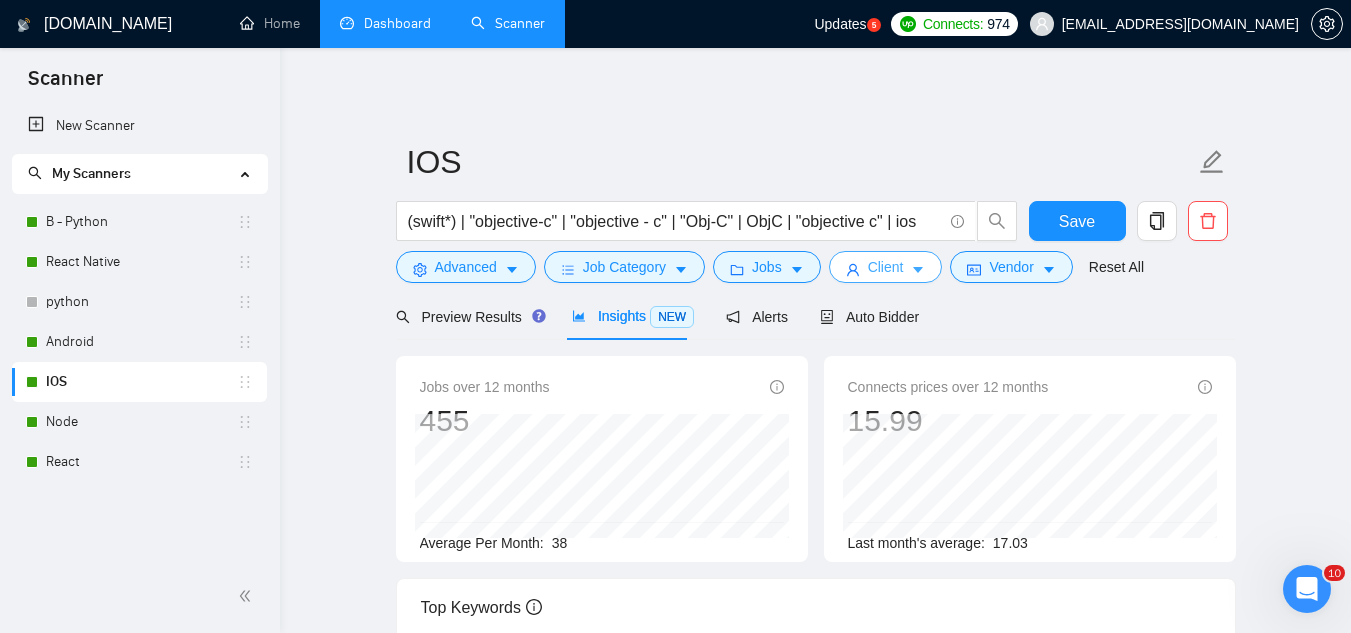 click on "Client" at bounding box center [886, 267] 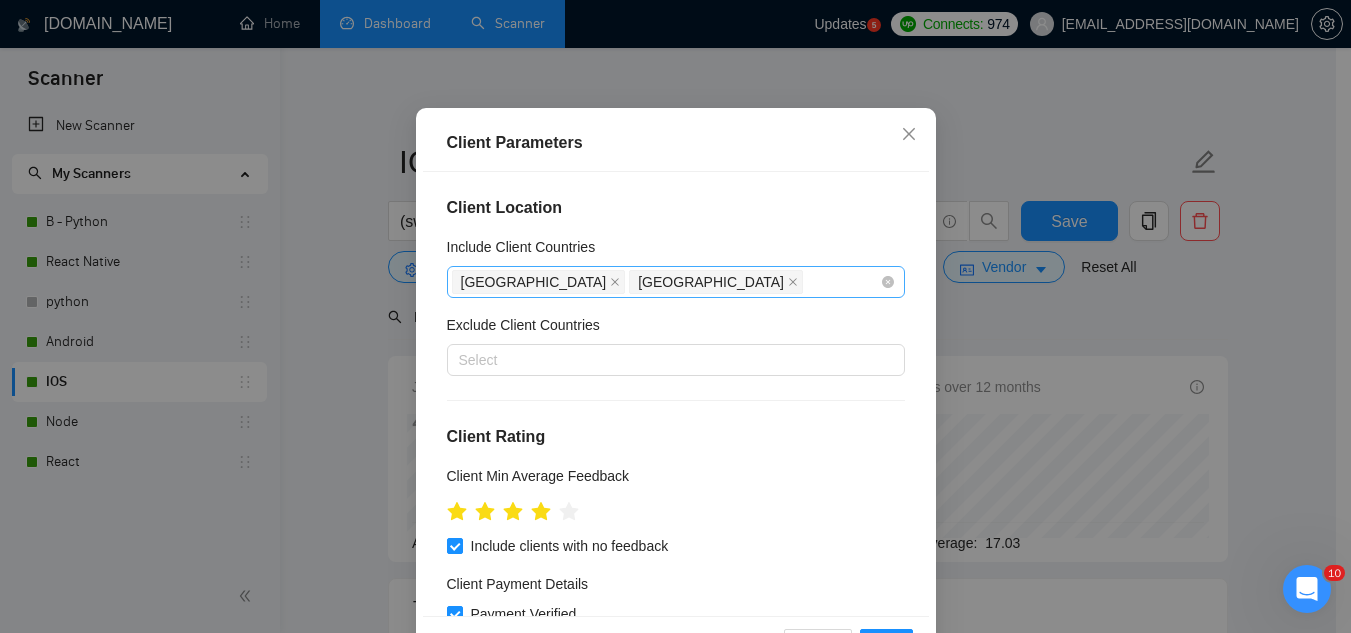 click on "[GEOGRAPHIC_DATA] [GEOGRAPHIC_DATA]" at bounding box center (666, 282) 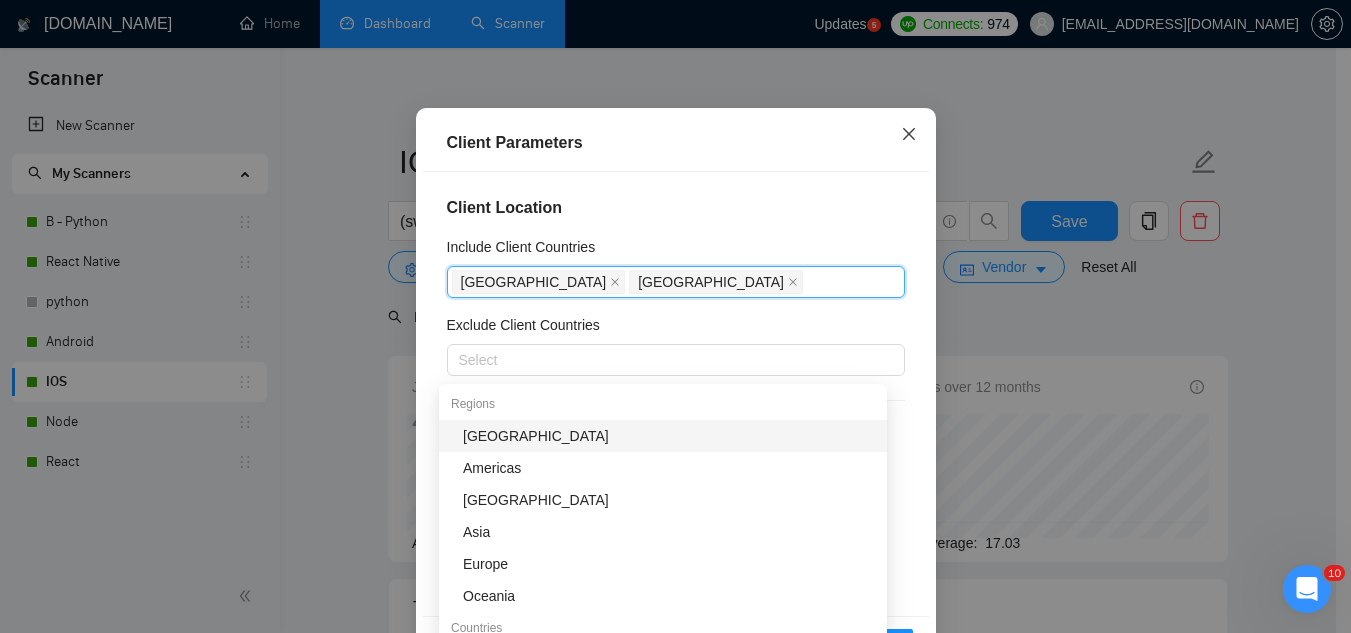 click 